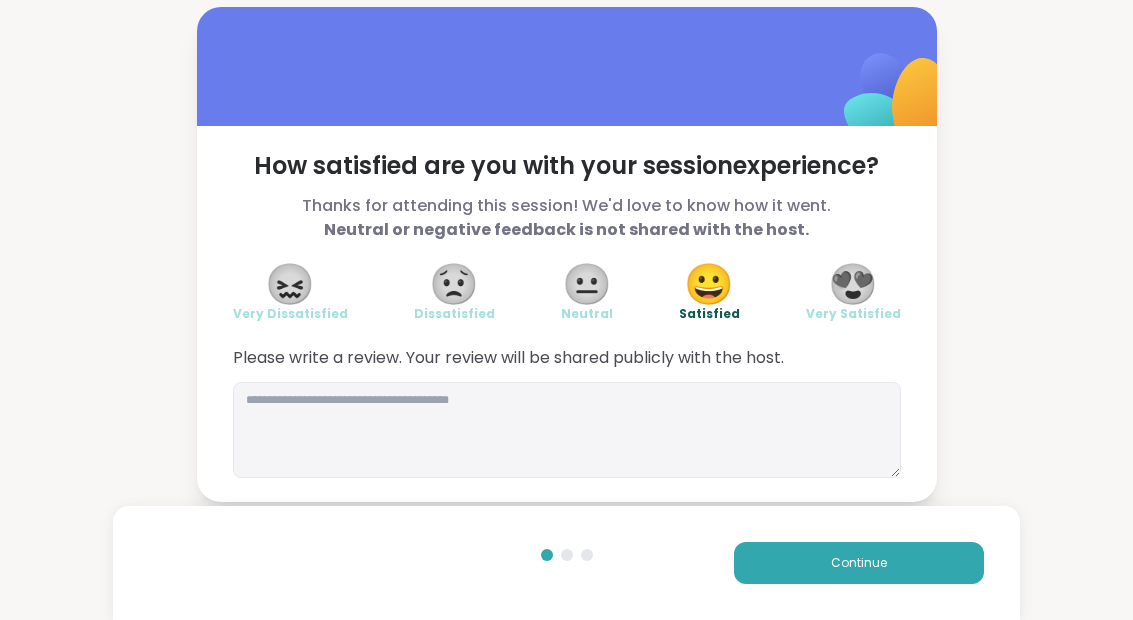scroll, scrollTop: 0, scrollLeft: 0, axis: both 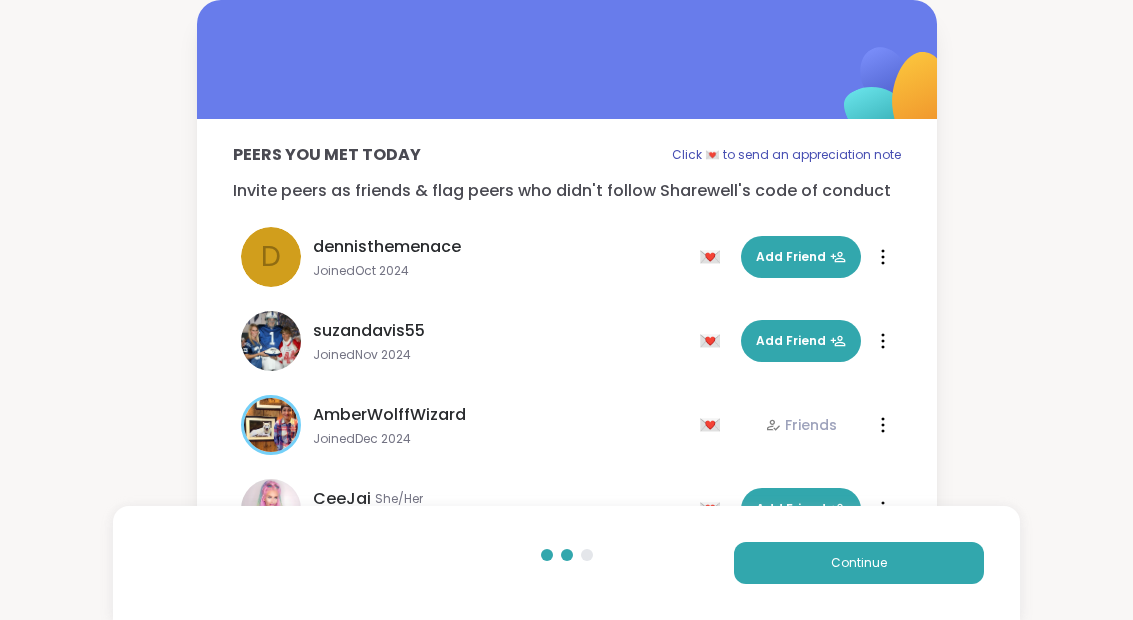 click on "Continue" at bounding box center [859, 563] 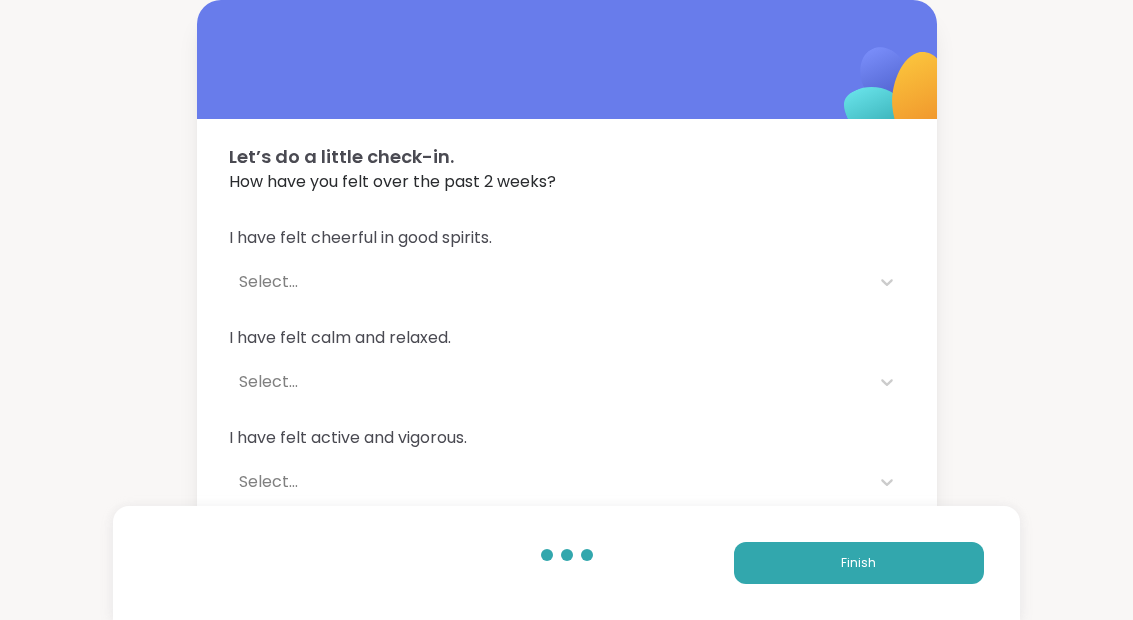 click on "Finish" at bounding box center (859, 563) 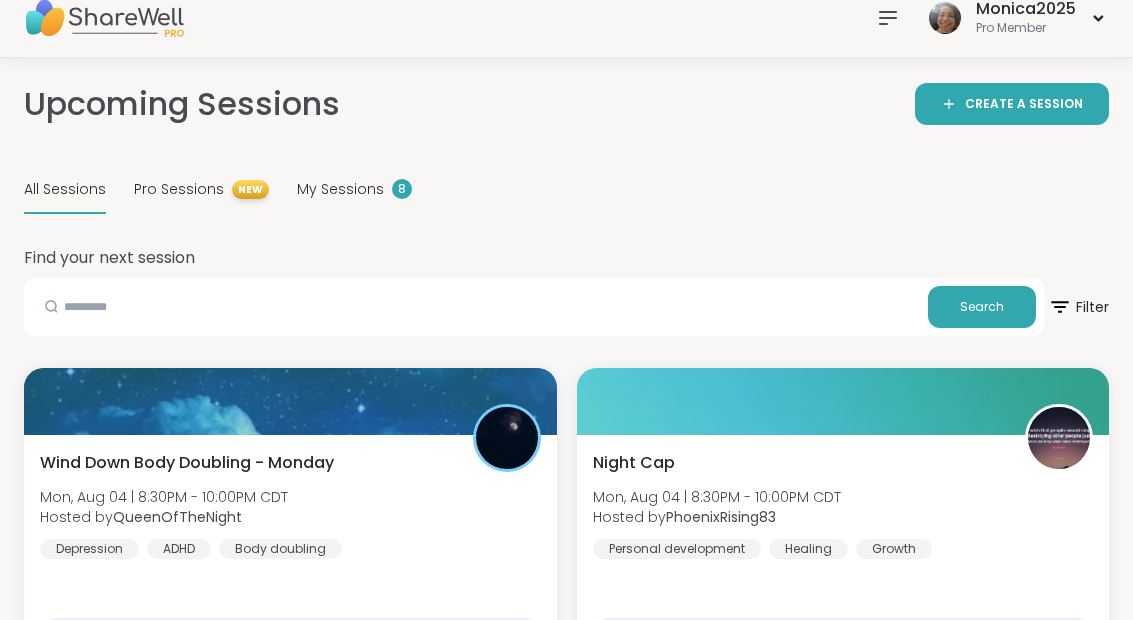 scroll, scrollTop: 0, scrollLeft: 0, axis: both 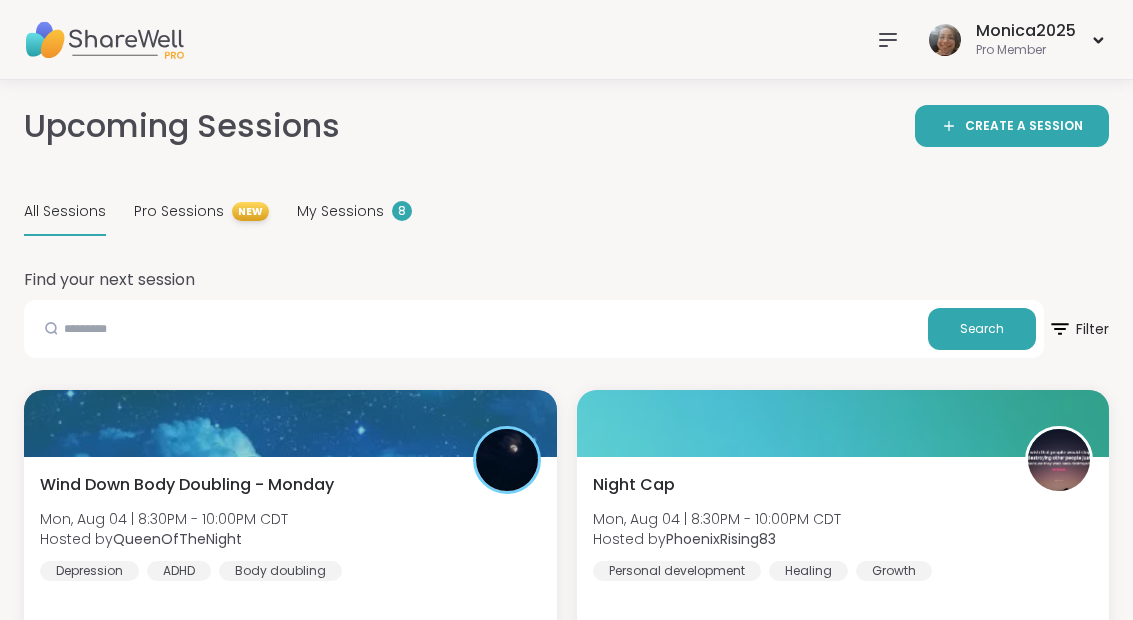 click on "My Sessions 8" at bounding box center [354, 212] 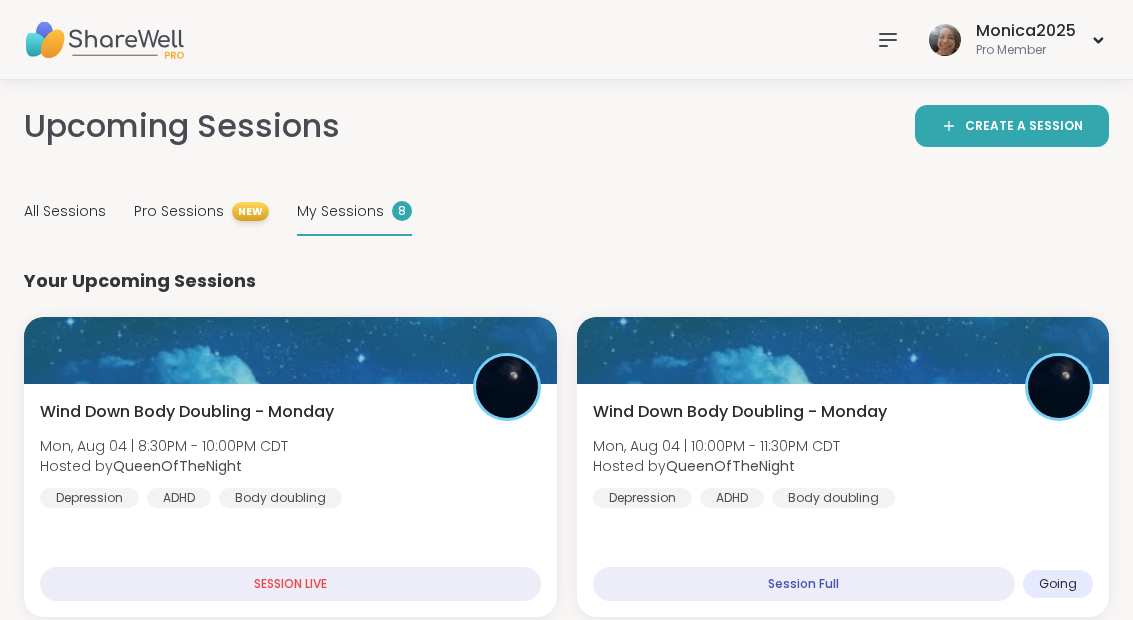 click on "Wind Down Body Doubling - Monday Mon, [DATE] | 10:00PM - 11:30PM CDT Hosted by [USERNAME] Depression ADHD Body doubling" at bounding box center [843, 454] 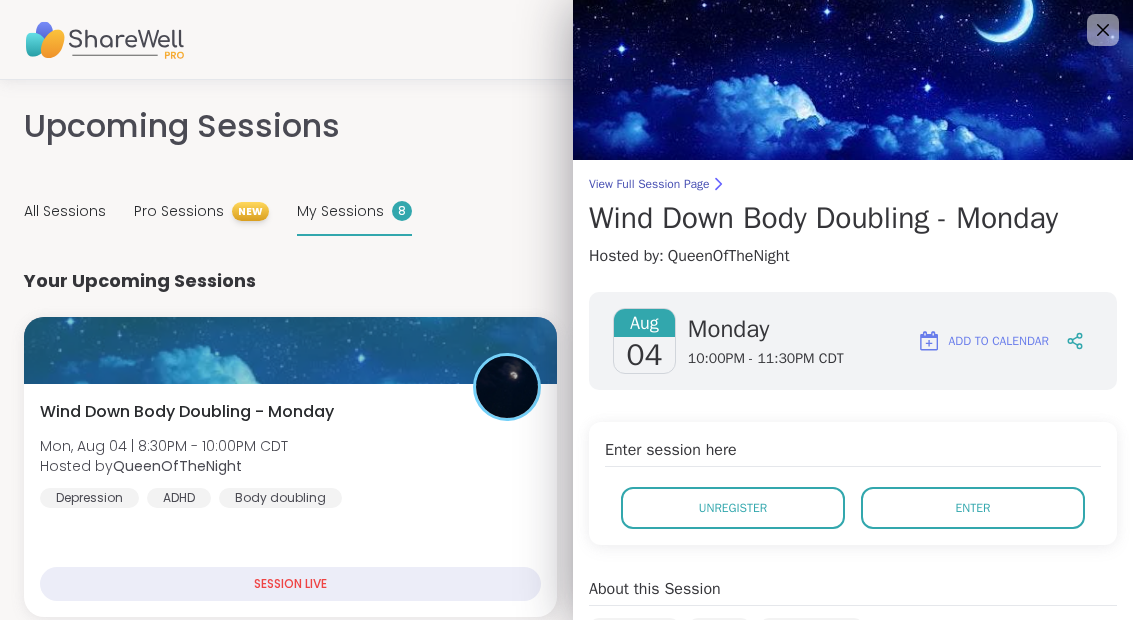 click on "Enter" at bounding box center [973, 508] 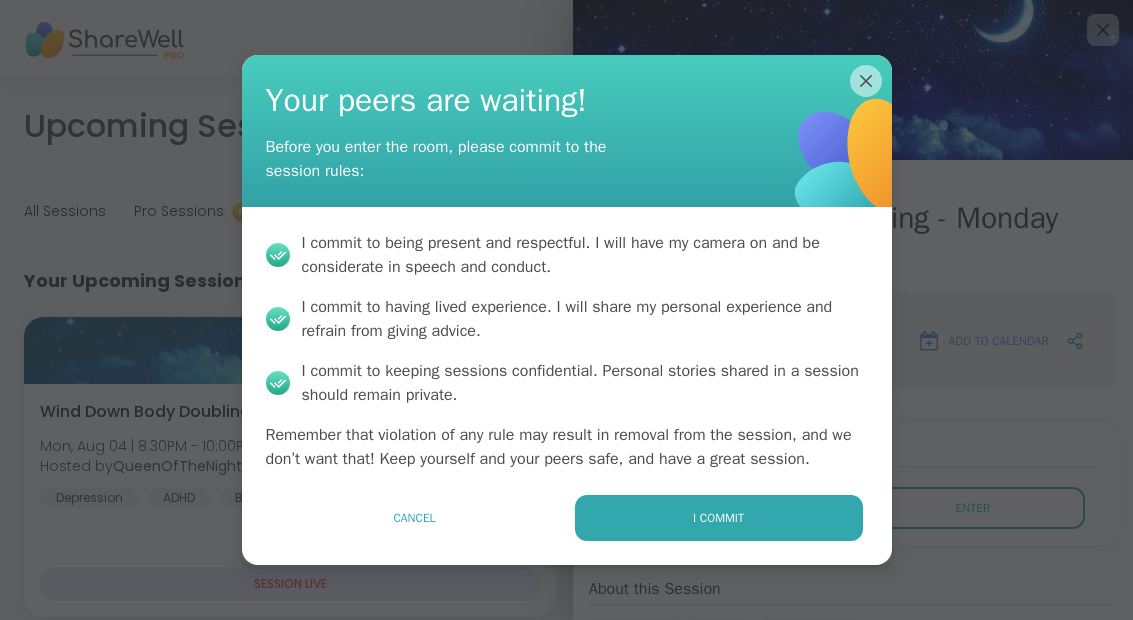 click on "I commit" at bounding box center (719, 518) 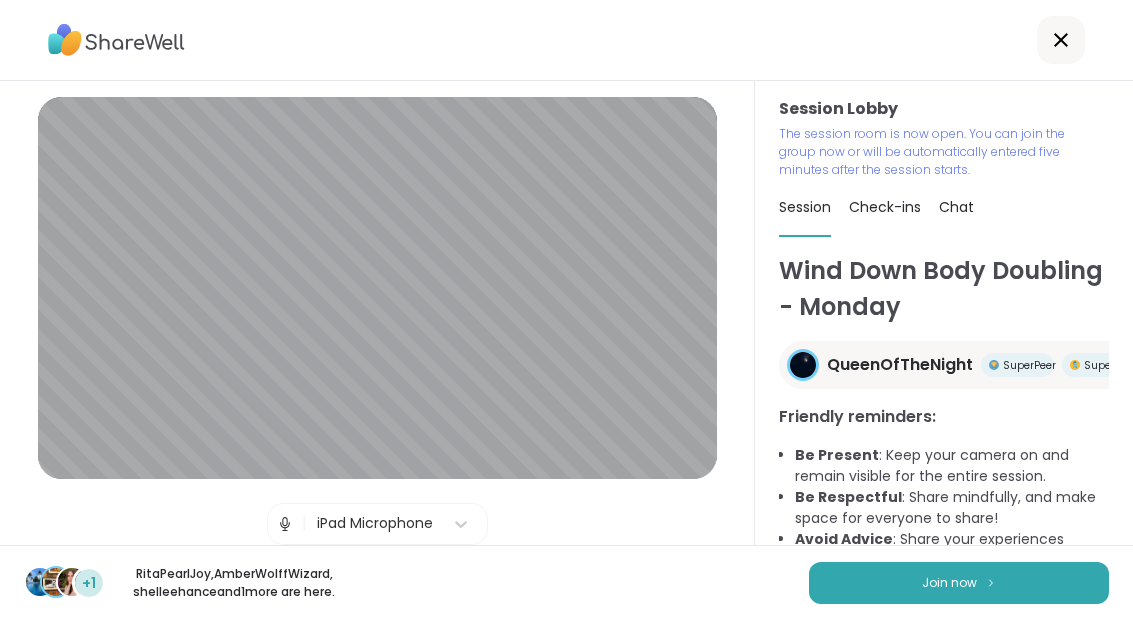click on "Join now" at bounding box center [959, 583] 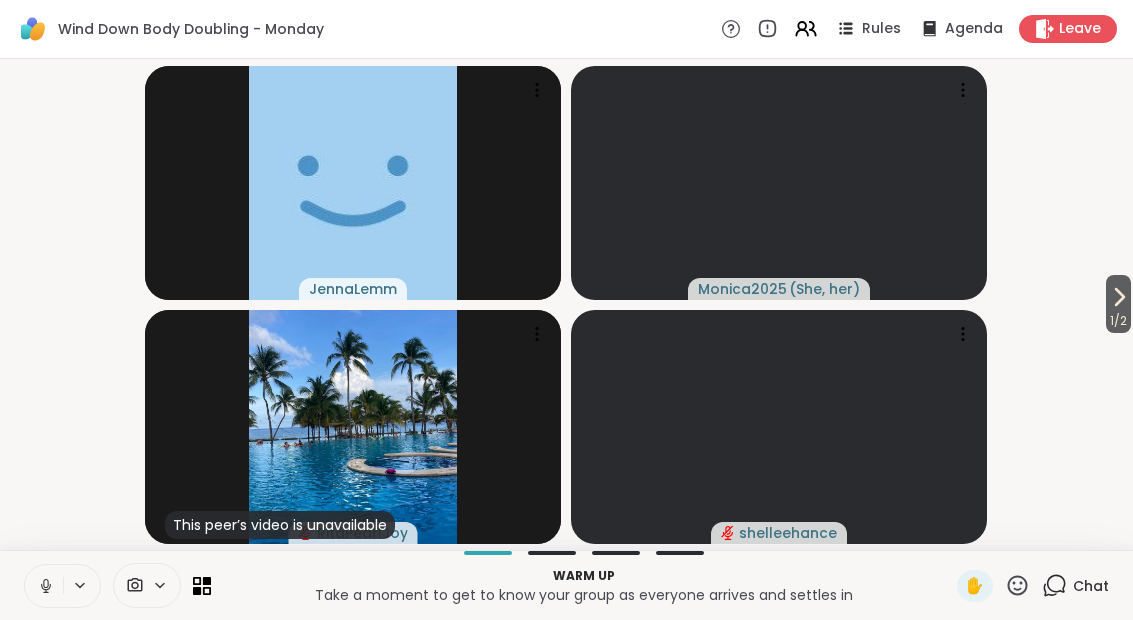 click 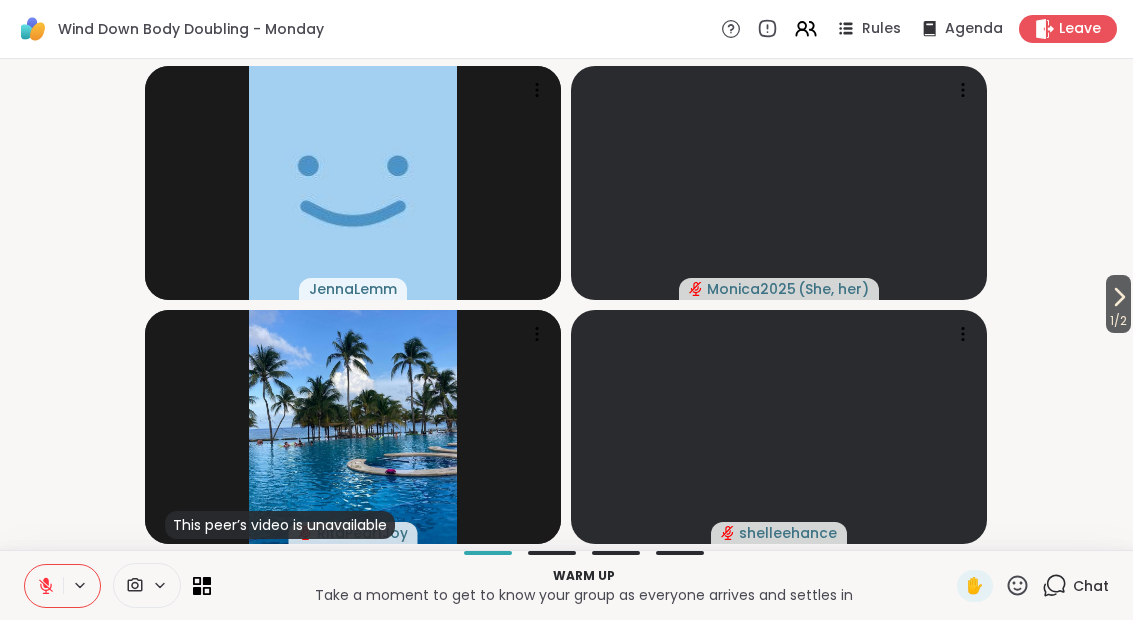 click on "1  /  2" at bounding box center (1118, 321) 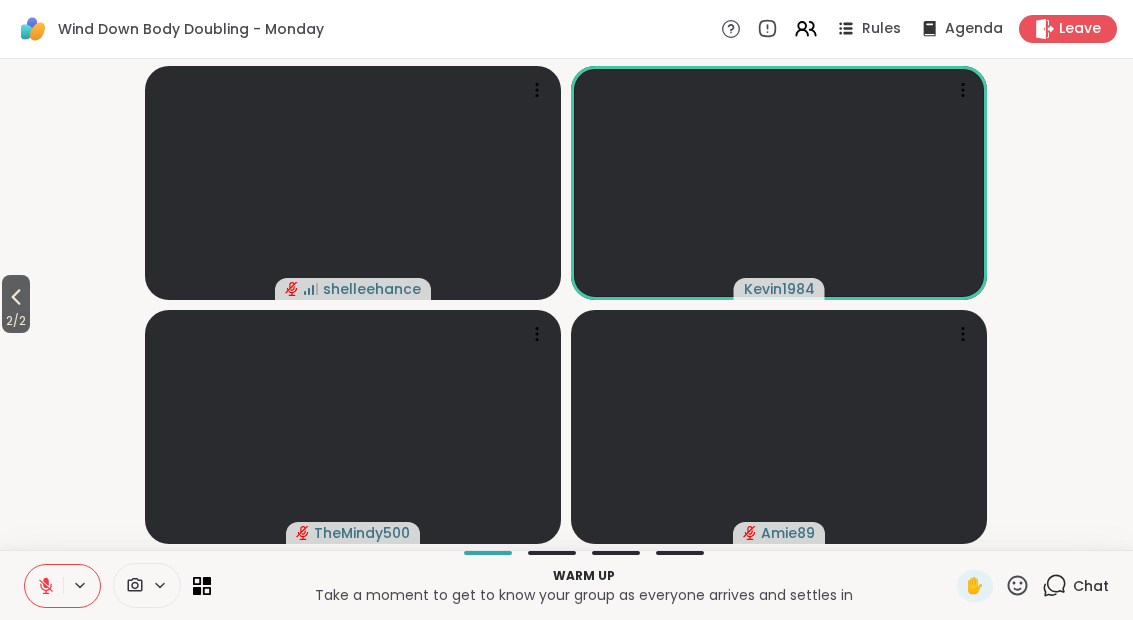 click on "2  /  2" at bounding box center [16, 321] 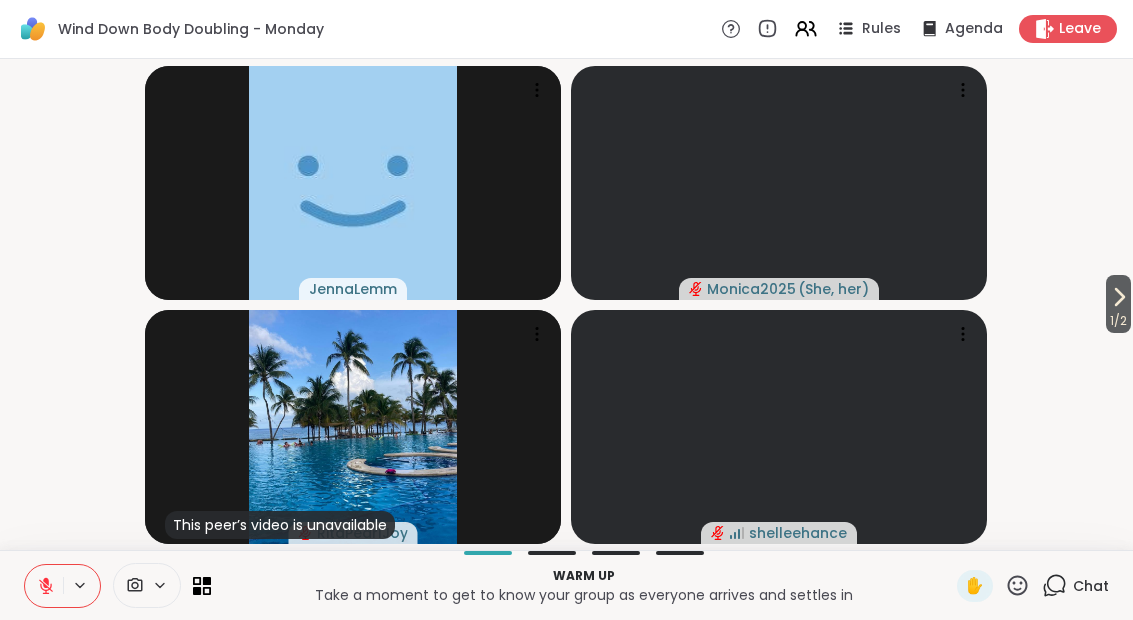 click on "1  /  2" at bounding box center [1118, 321] 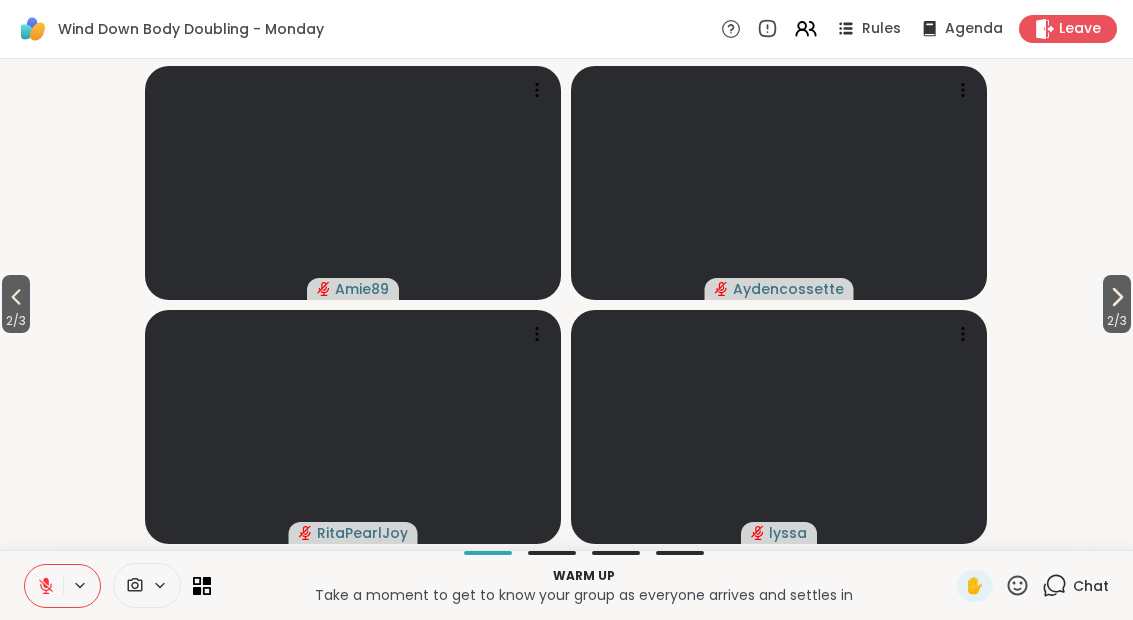 click on "2  /  3 2  /  3 [USERNAME] [USERNAME] [USERNAME] [USERNAME]" at bounding box center (566, 304) 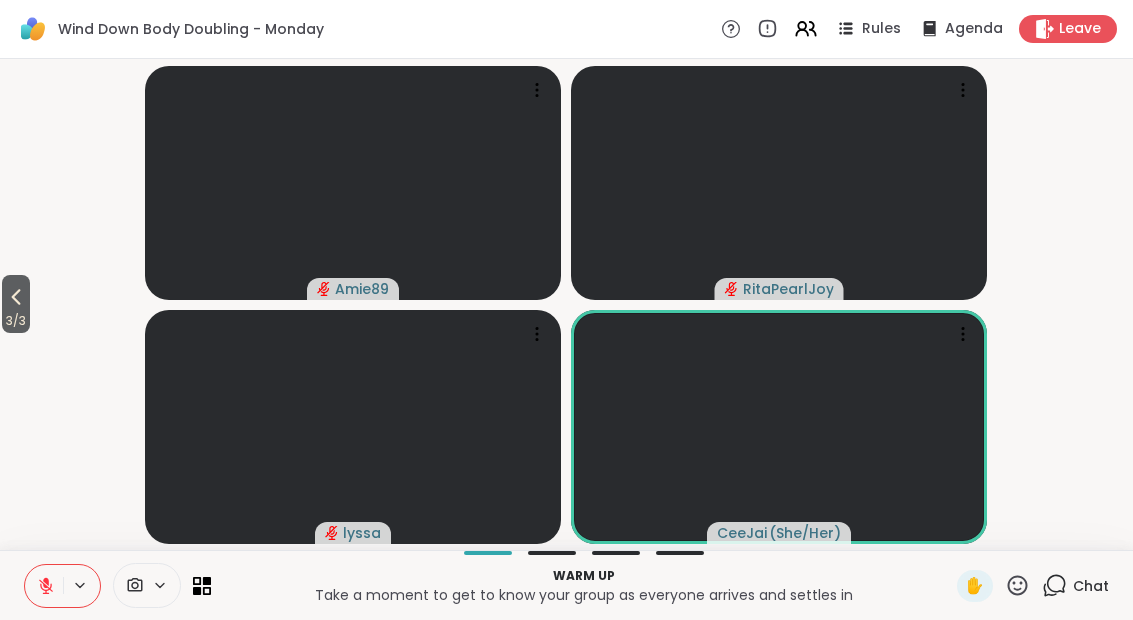 click at bounding box center [44, 586] 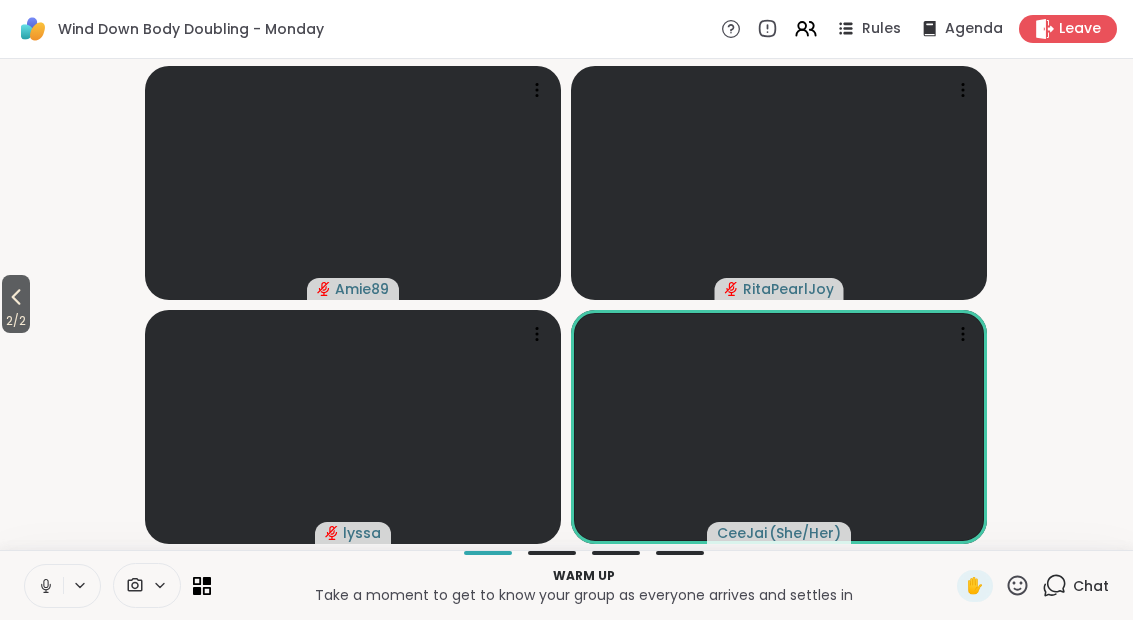 click 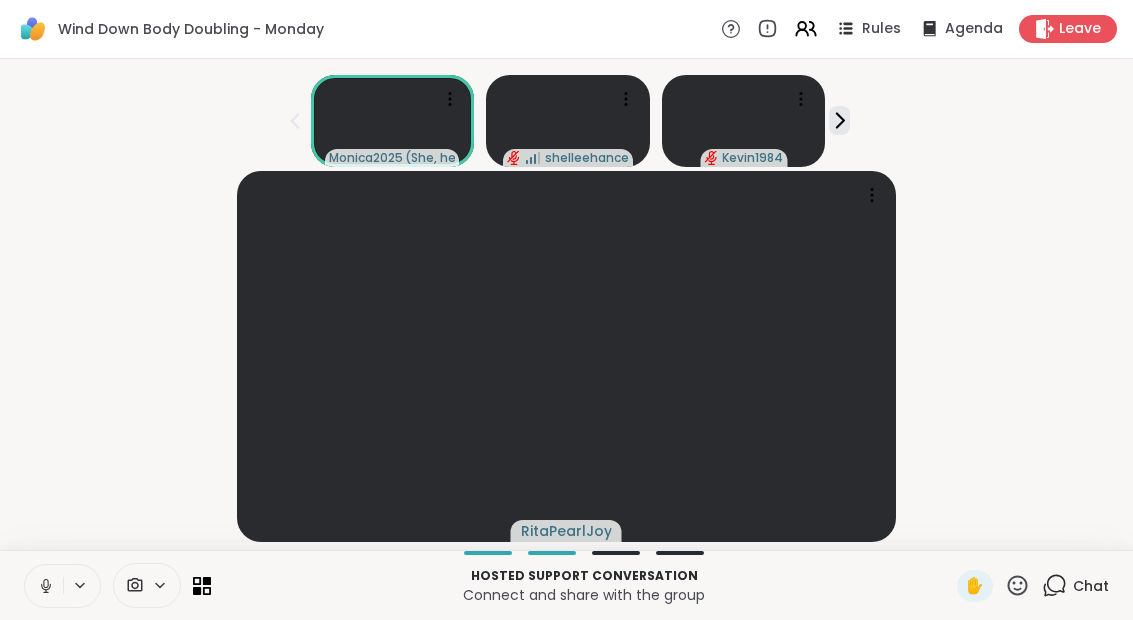 click at bounding box center (81, 585) 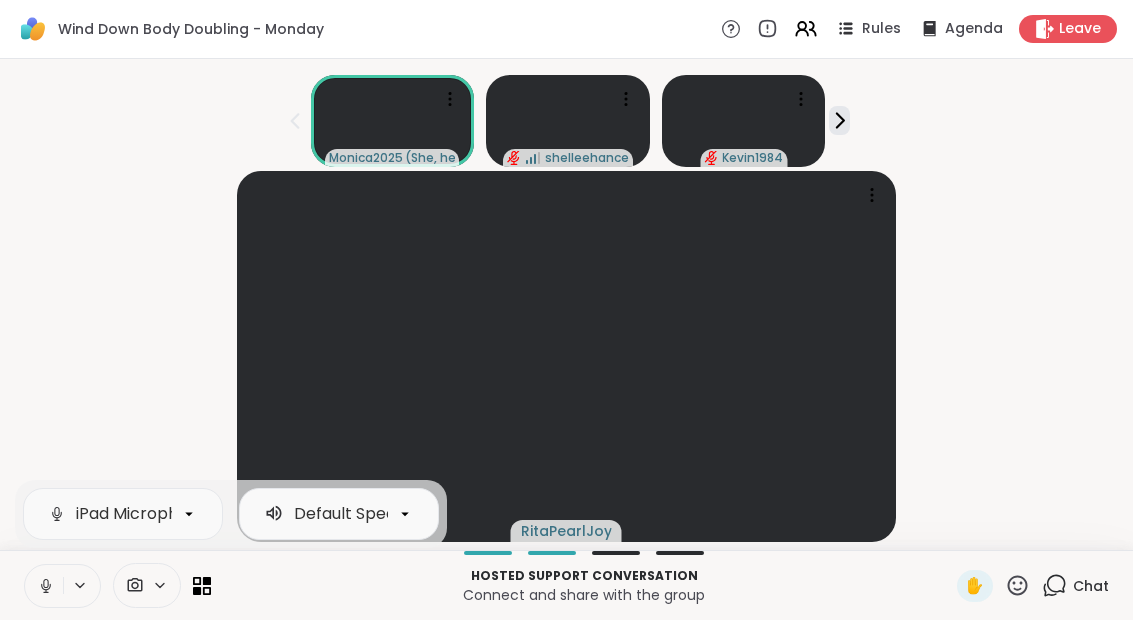 click 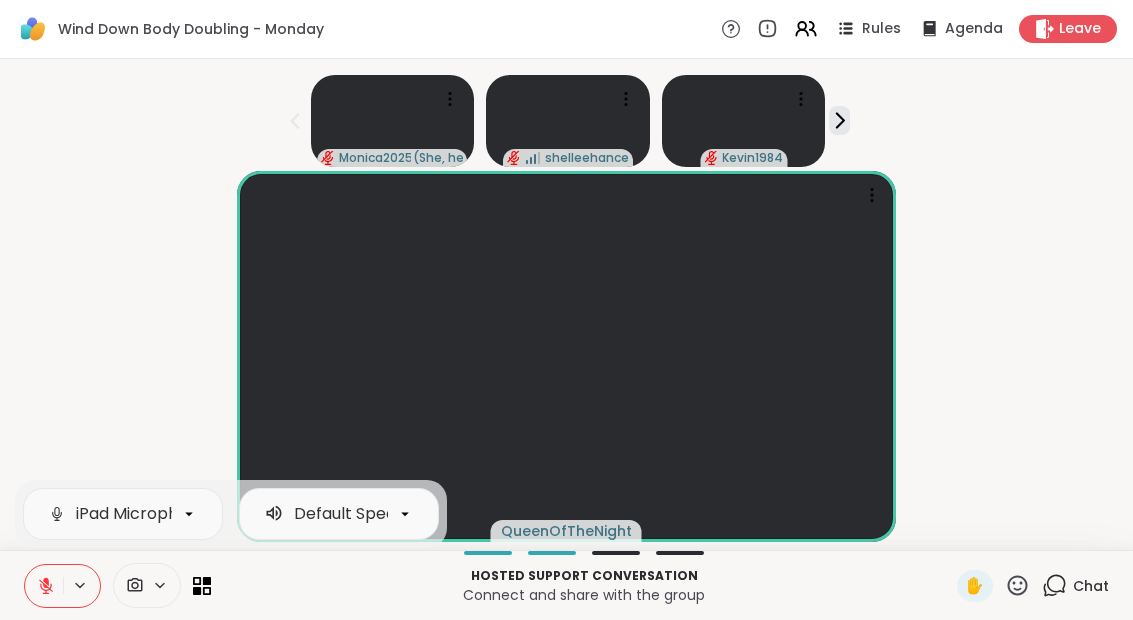 click 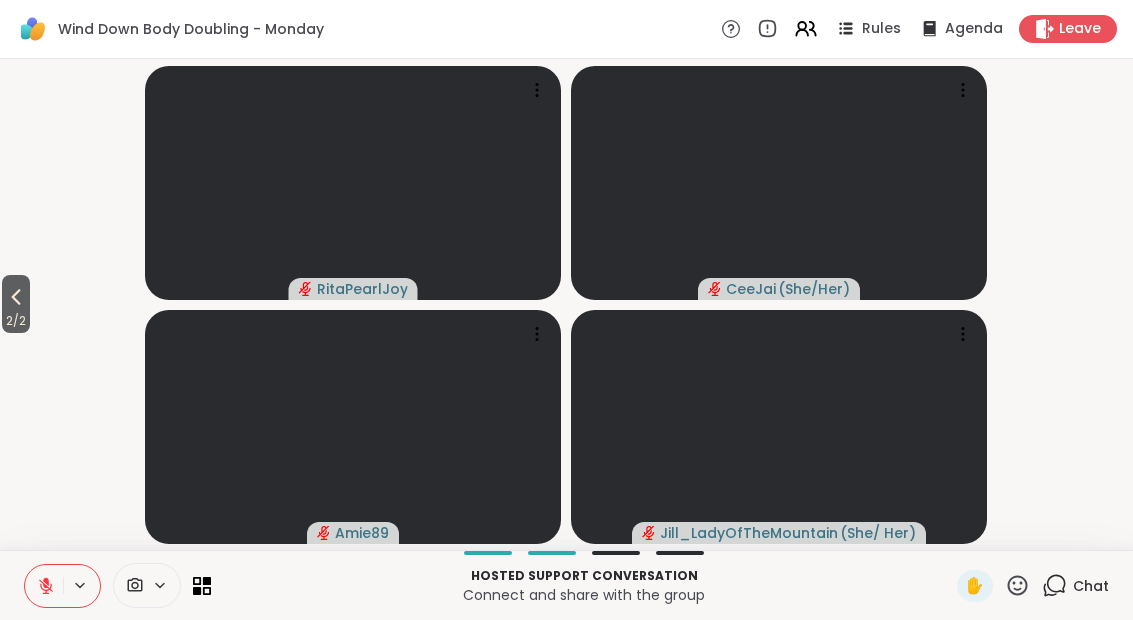 click on "2  /  2" at bounding box center (16, 304) 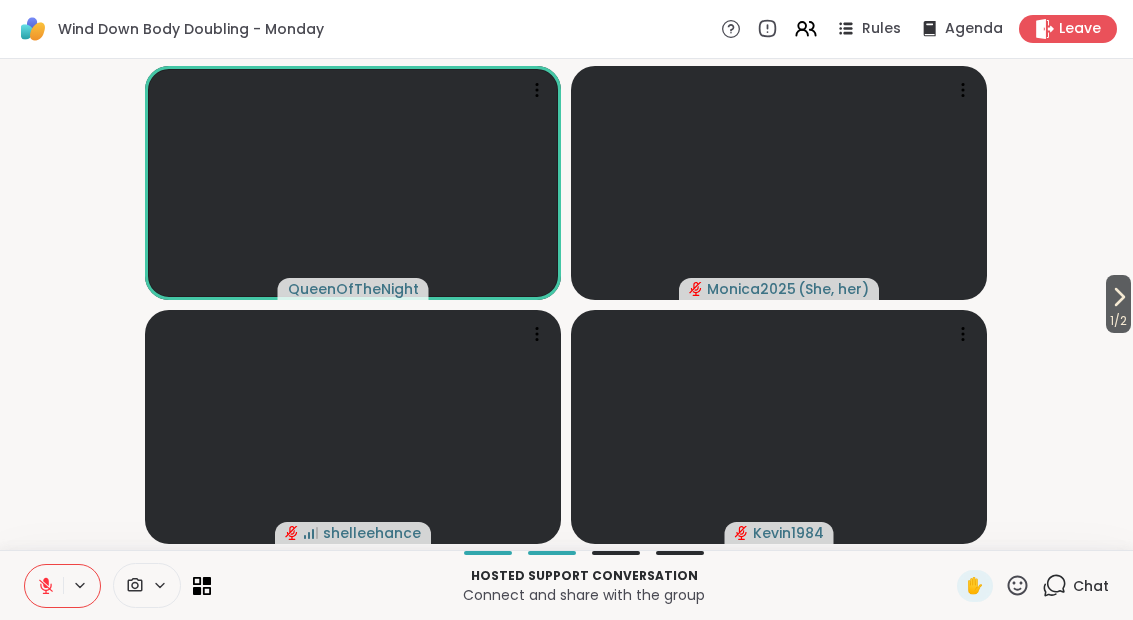 click on "1  /  2" at bounding box center (1118, 304) 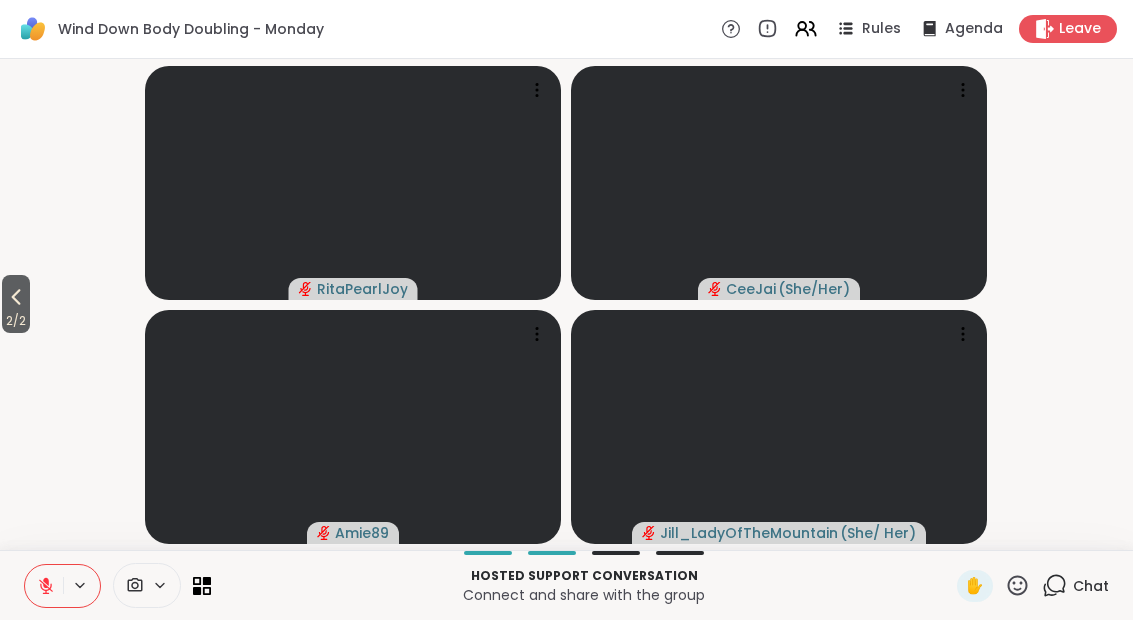 click 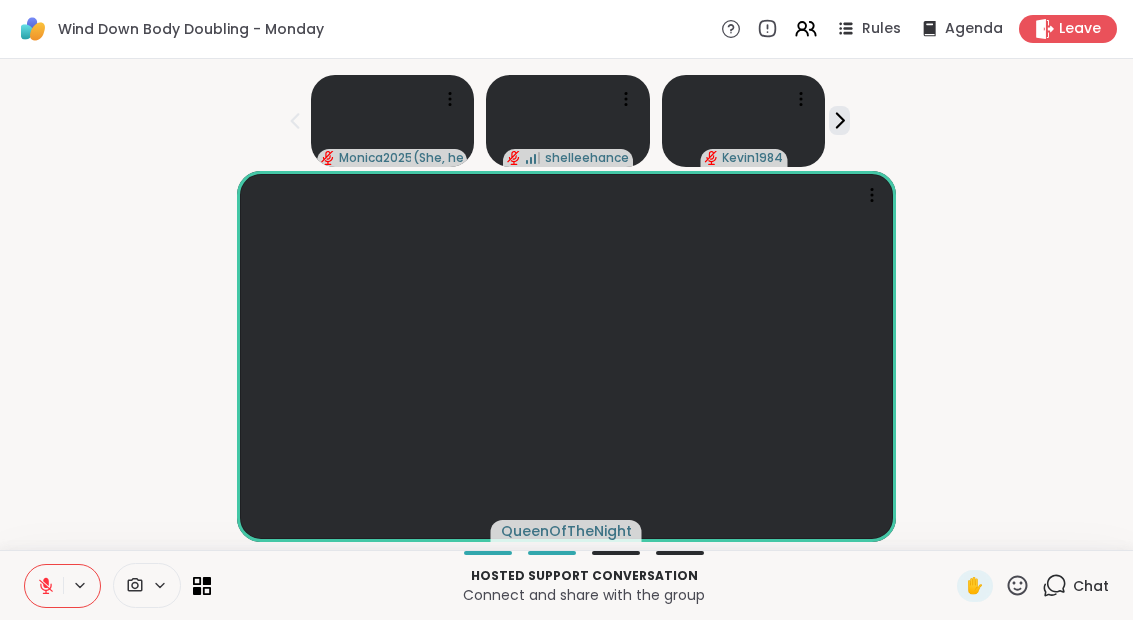 click at bounding box center [44, 586] 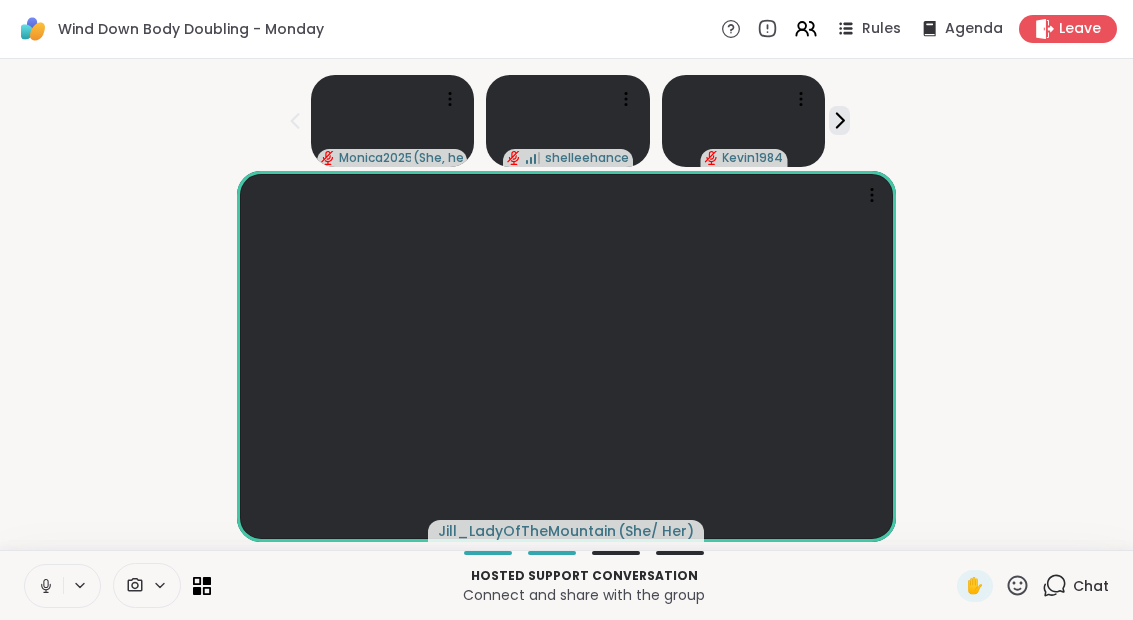 click at bounding box center [44, 586] 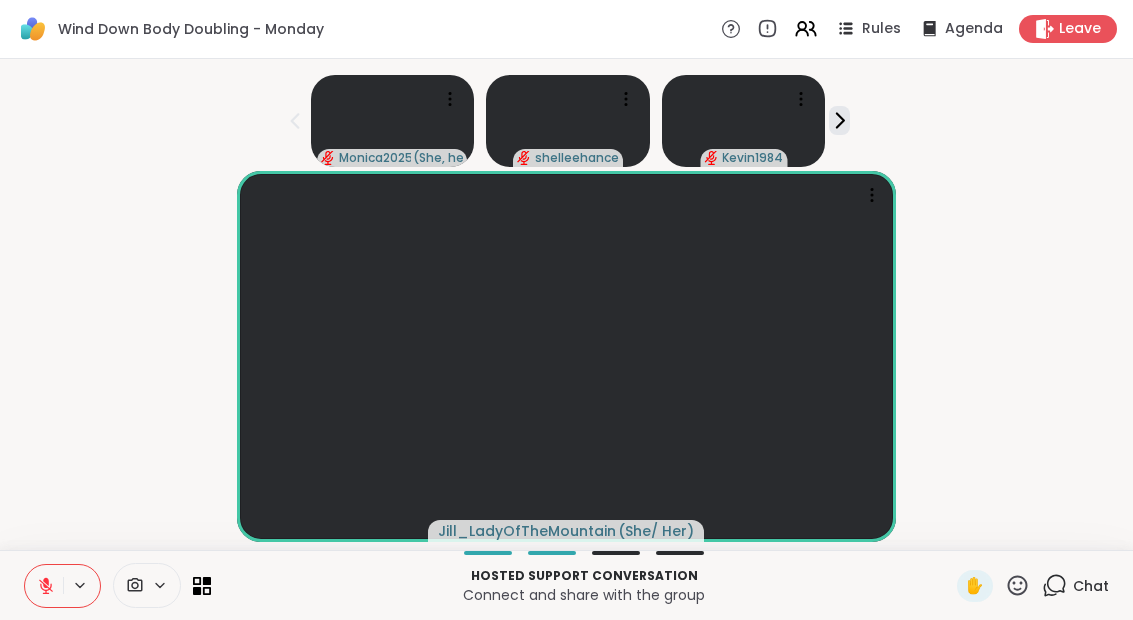 click at bounding box center (44, 586) 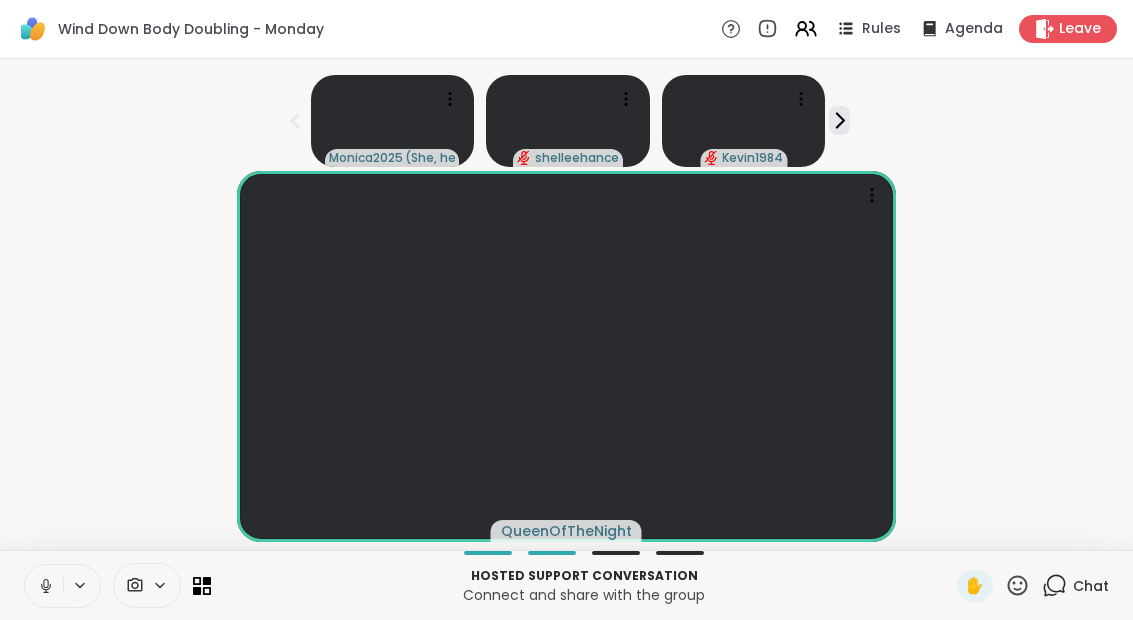 click at bounding box center [44, 586] 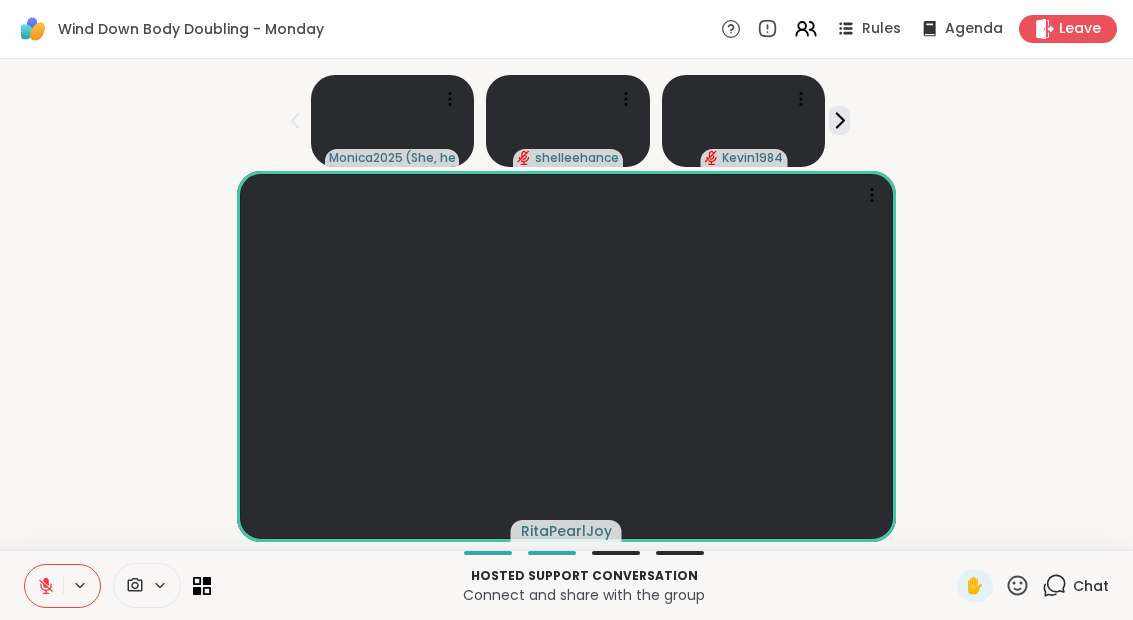 click at bounding box center (44, 586) 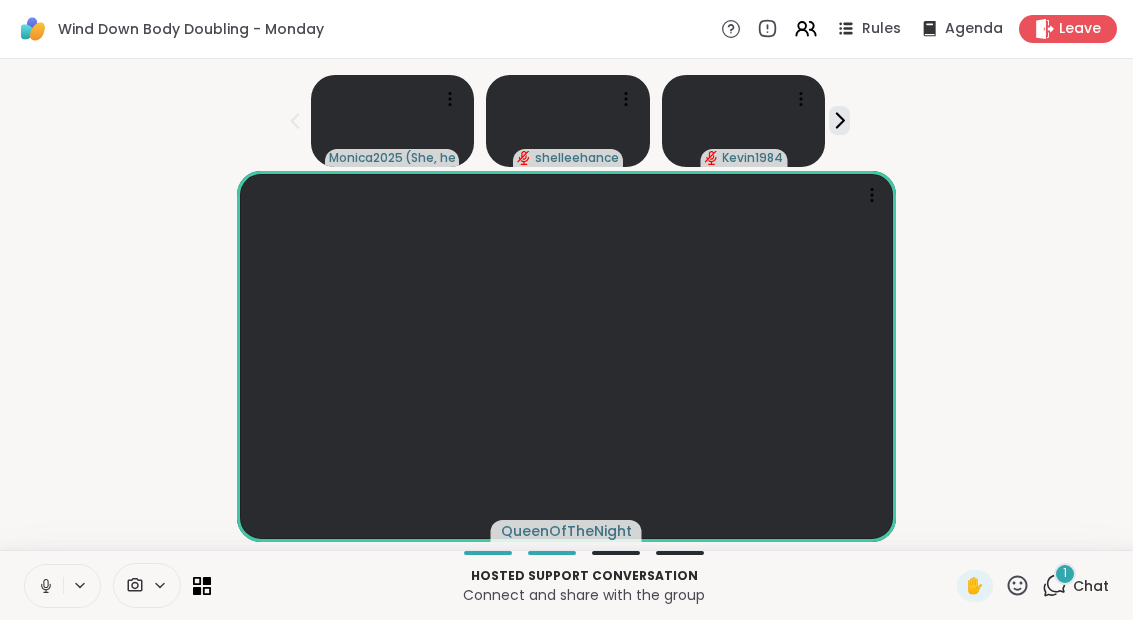 click at bounding box center (44, 586) 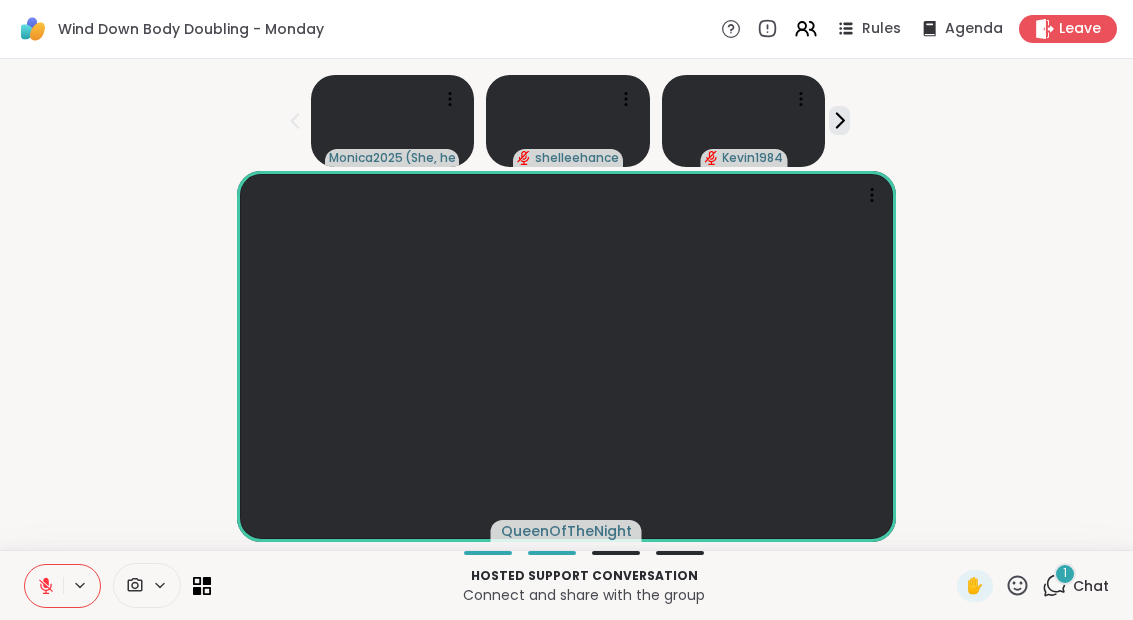 click 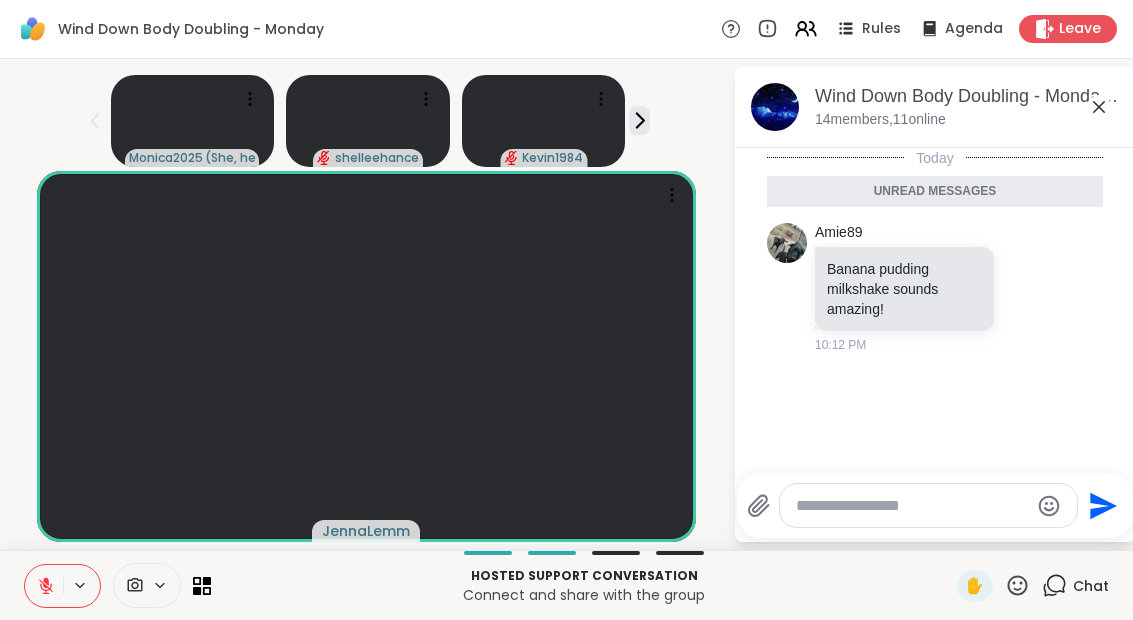 click 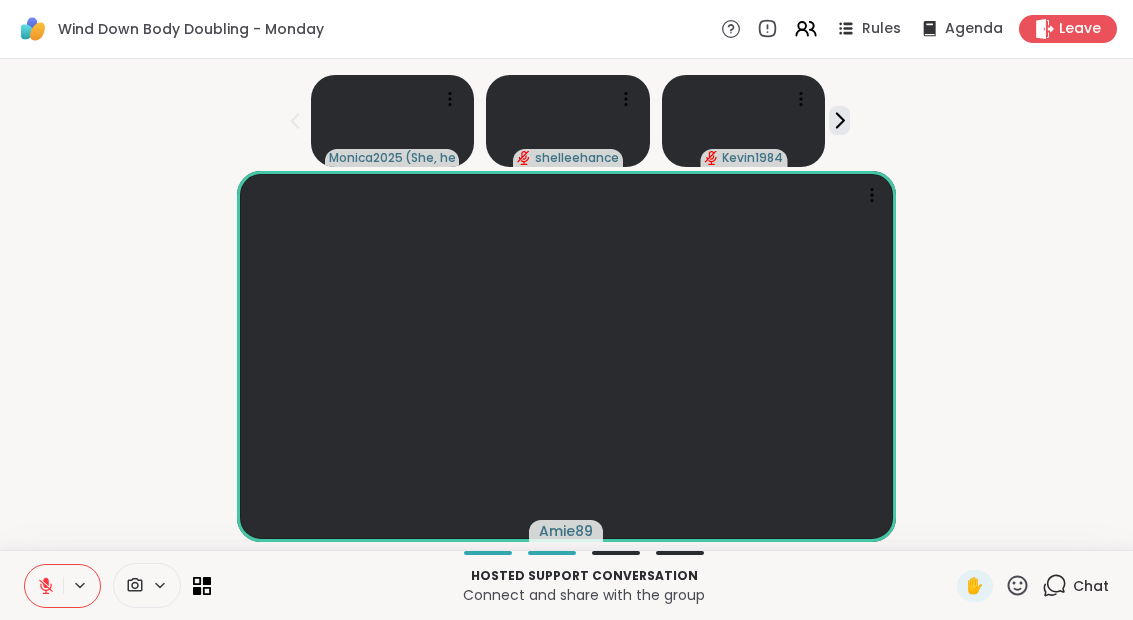 click at bounding box center [44, 586] 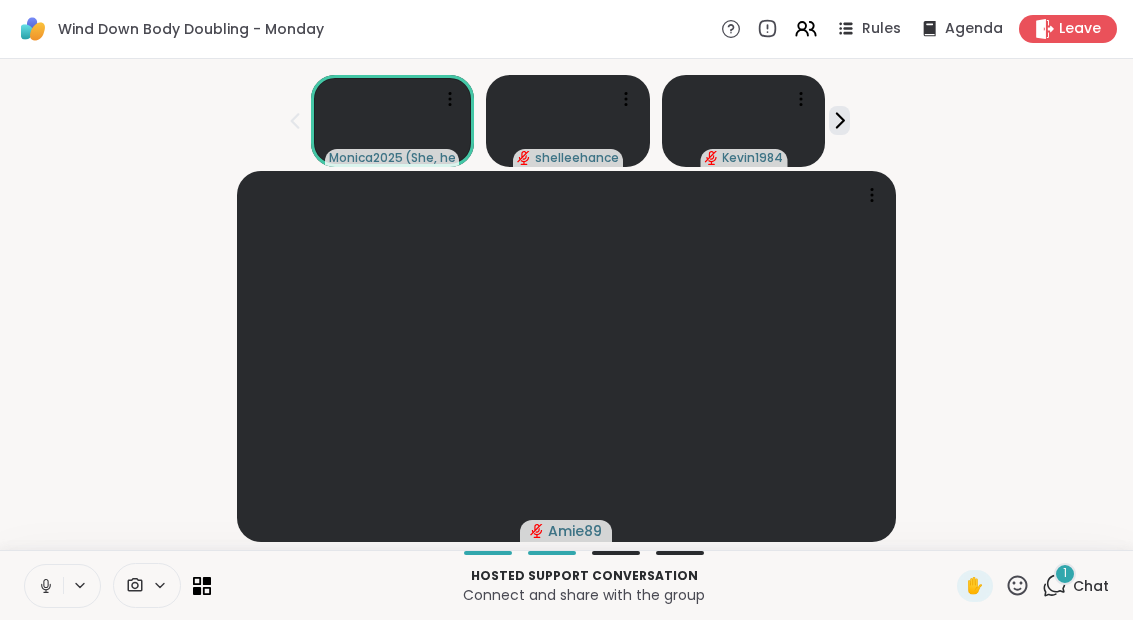 click at bounding box center [44, 586] 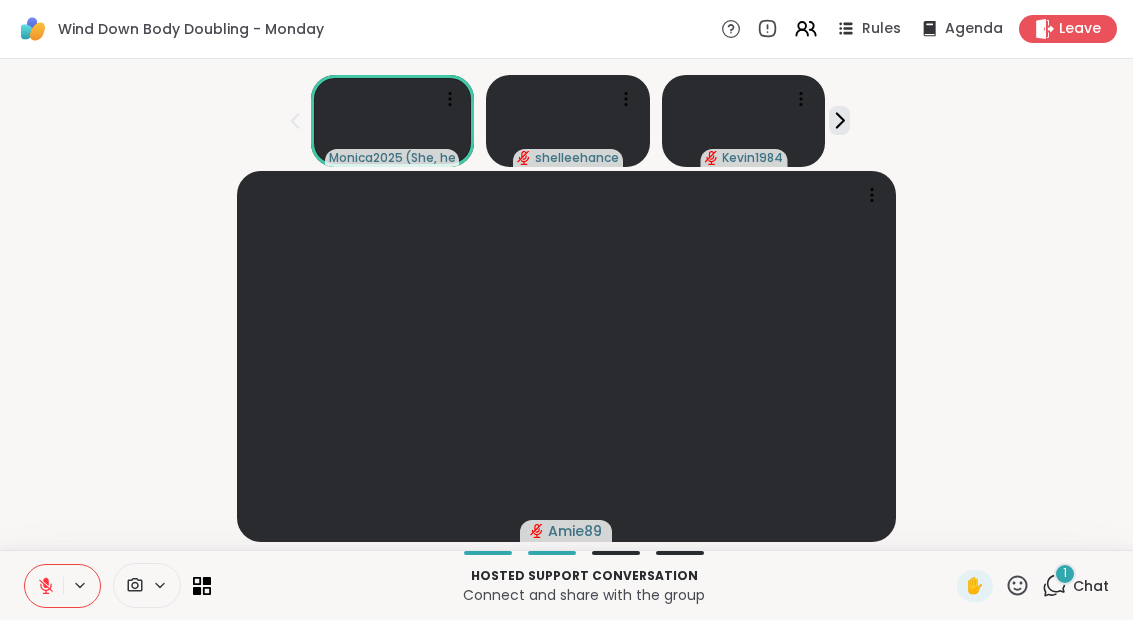 click on "1" at bounding box center [1065, 573] 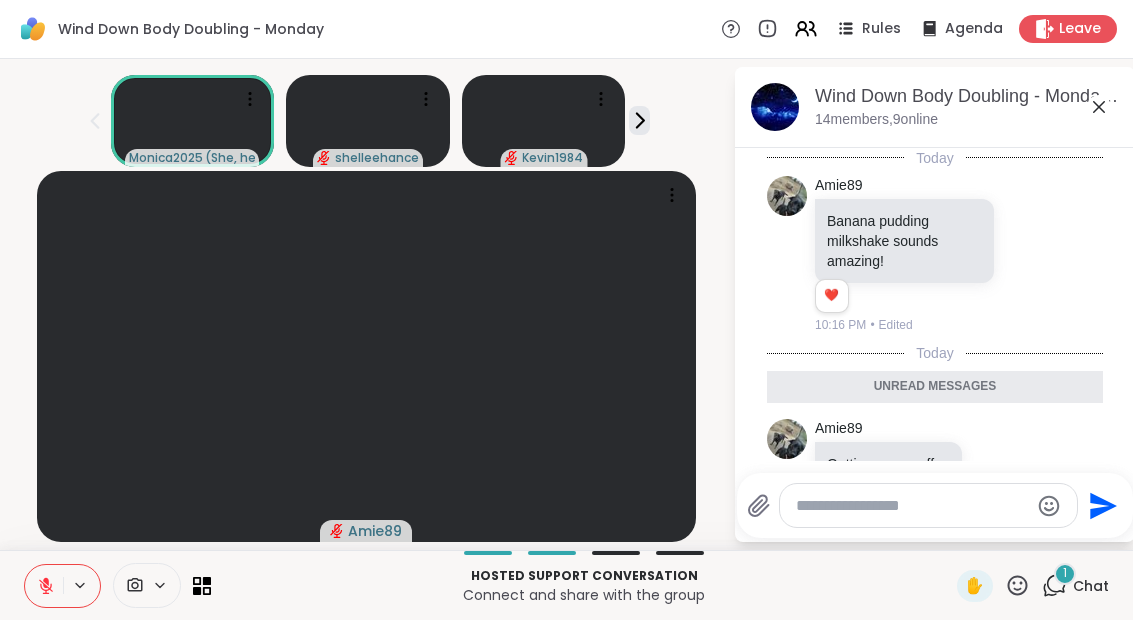 scroll, scrollTop: 54, scrollLeft: 0, axis: vertical 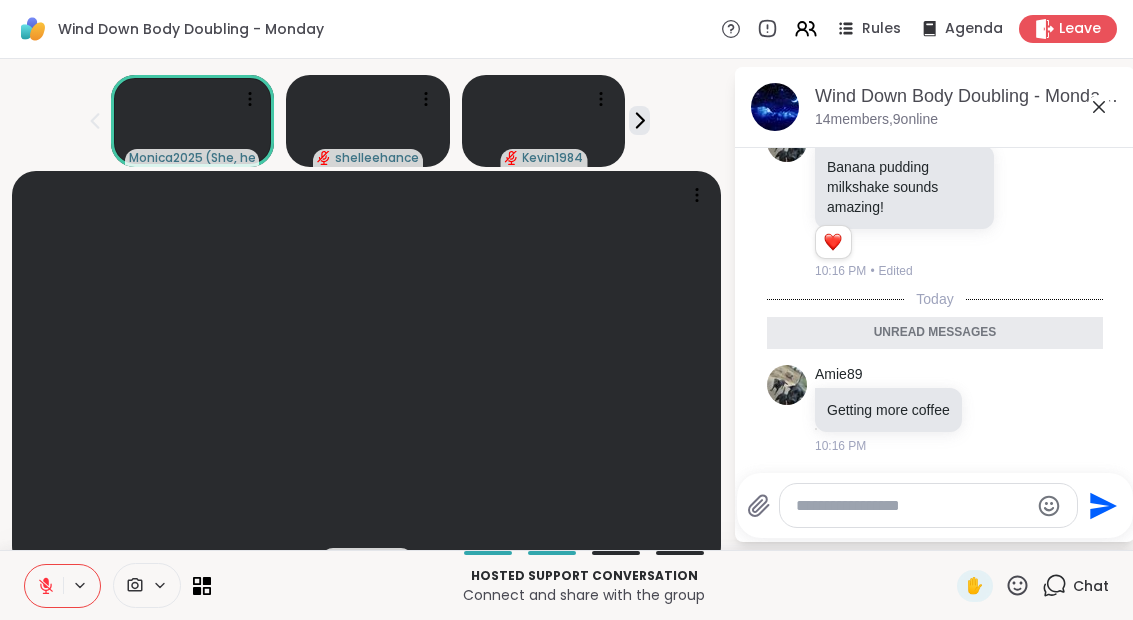 click on "Wind Down Body Doubling - Monday, Aug 04" at bounding box center (967, 96) 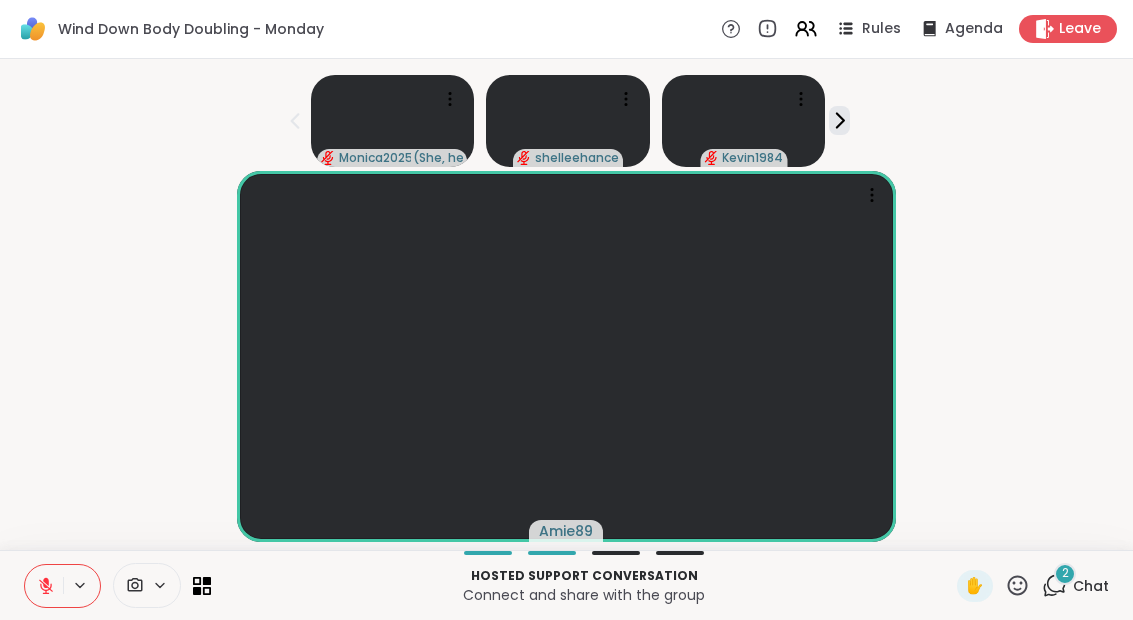 click at bounding box center (44, 586) 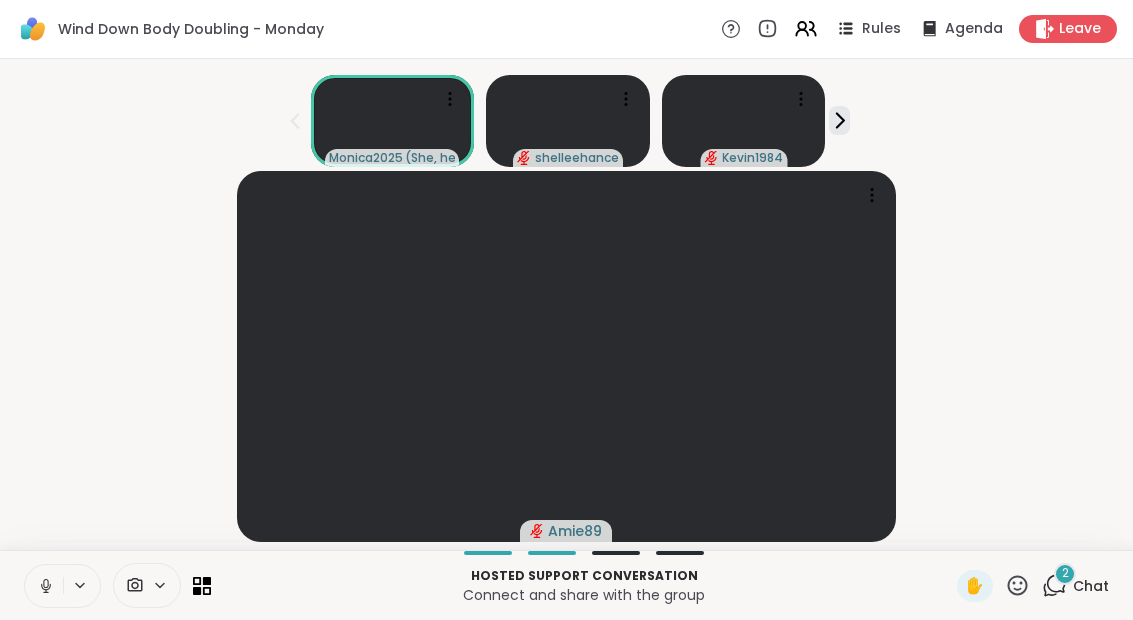 click on "Hosted support conversation Connect and share with the group ✋ 2 Chat" at bounding box center [566, 585] 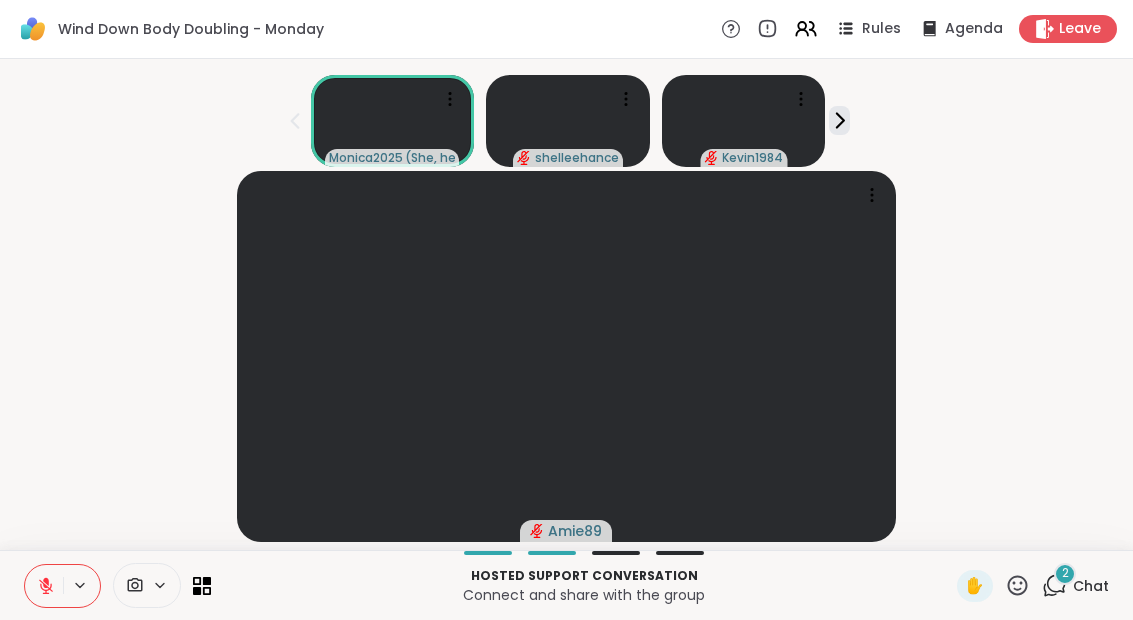 click on "2" at bounding box center (1065, 574) 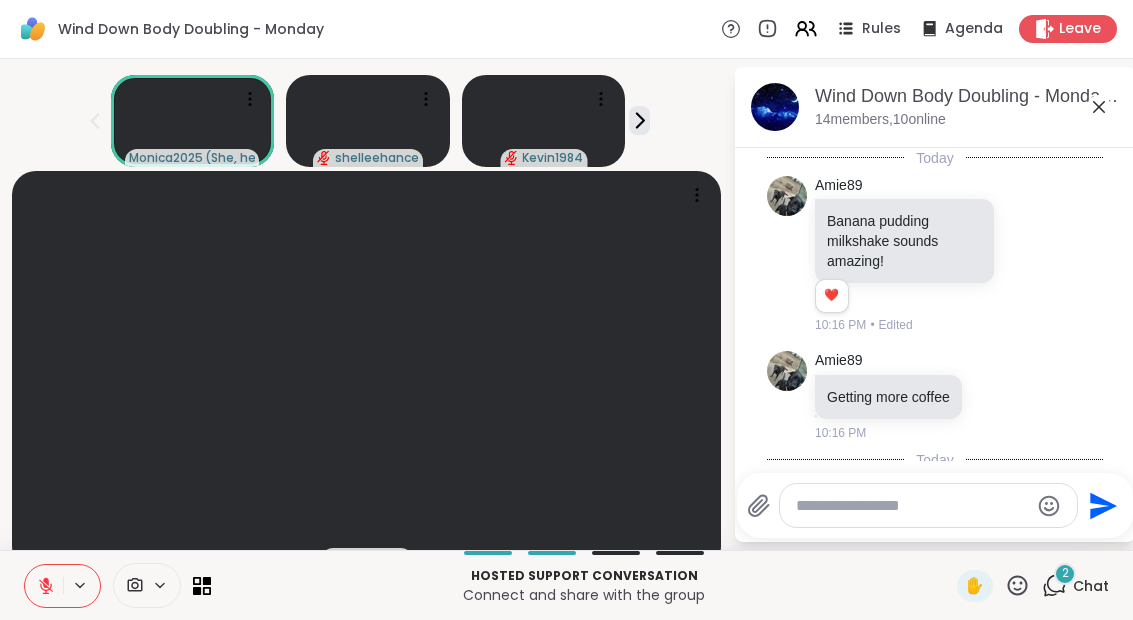 scroll, scrollTop: 266, scrollLeft: 0, axis: vertical 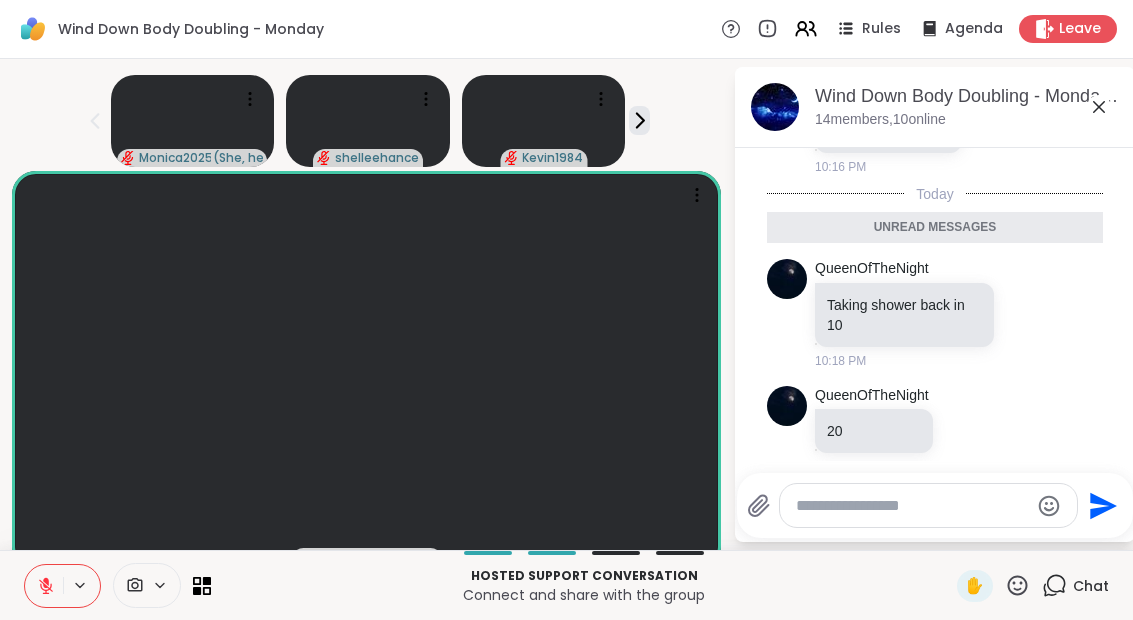 click 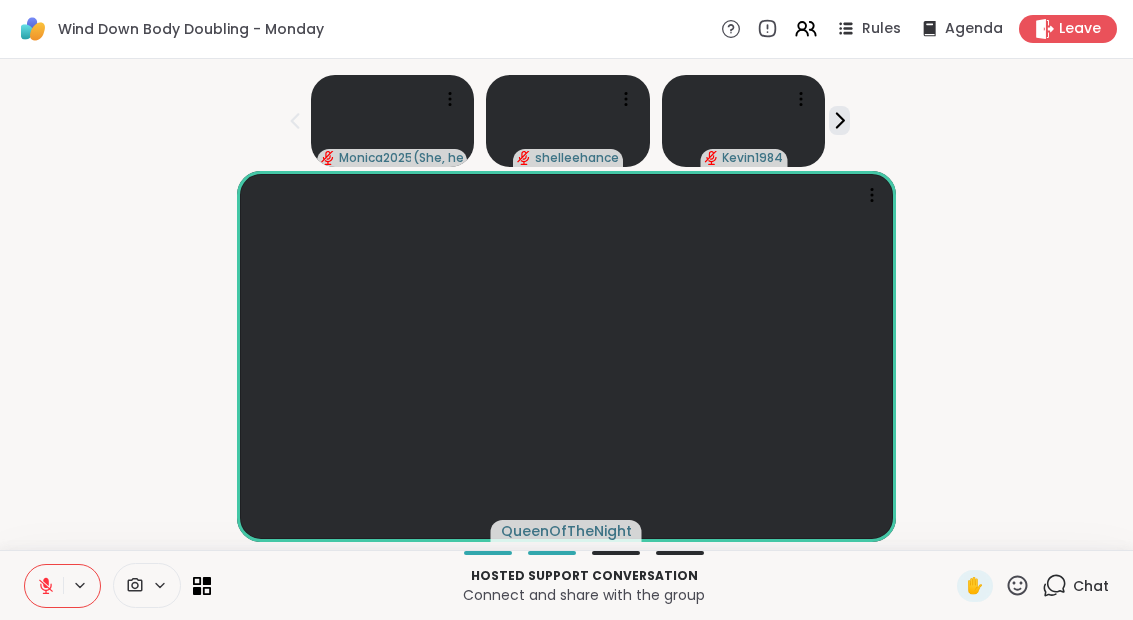 click 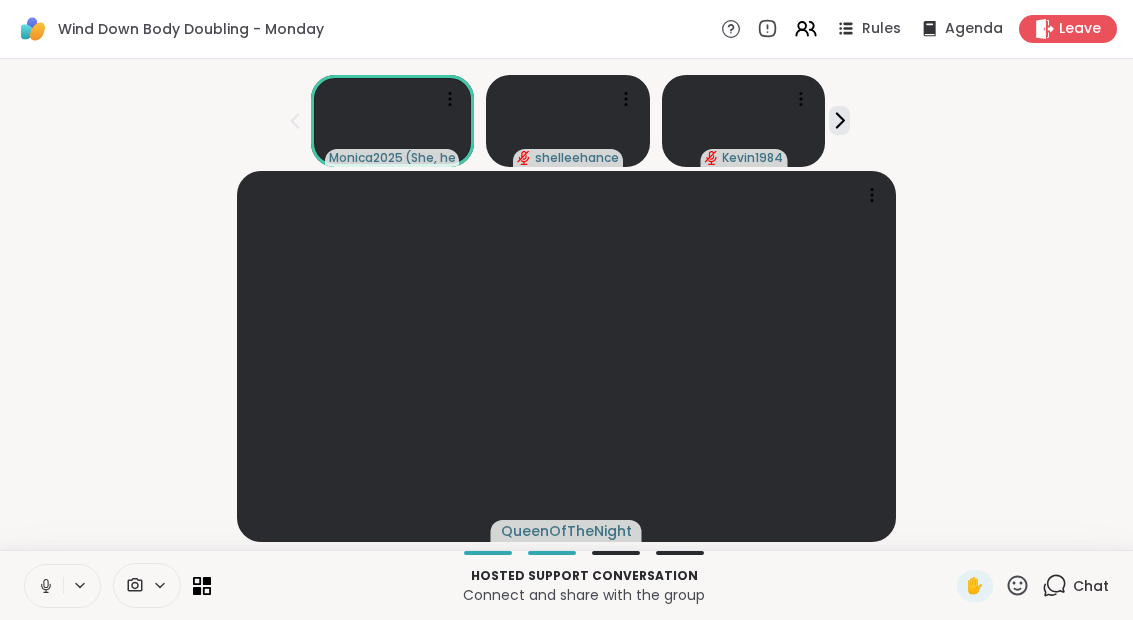 click at bounding box center (44, 586) 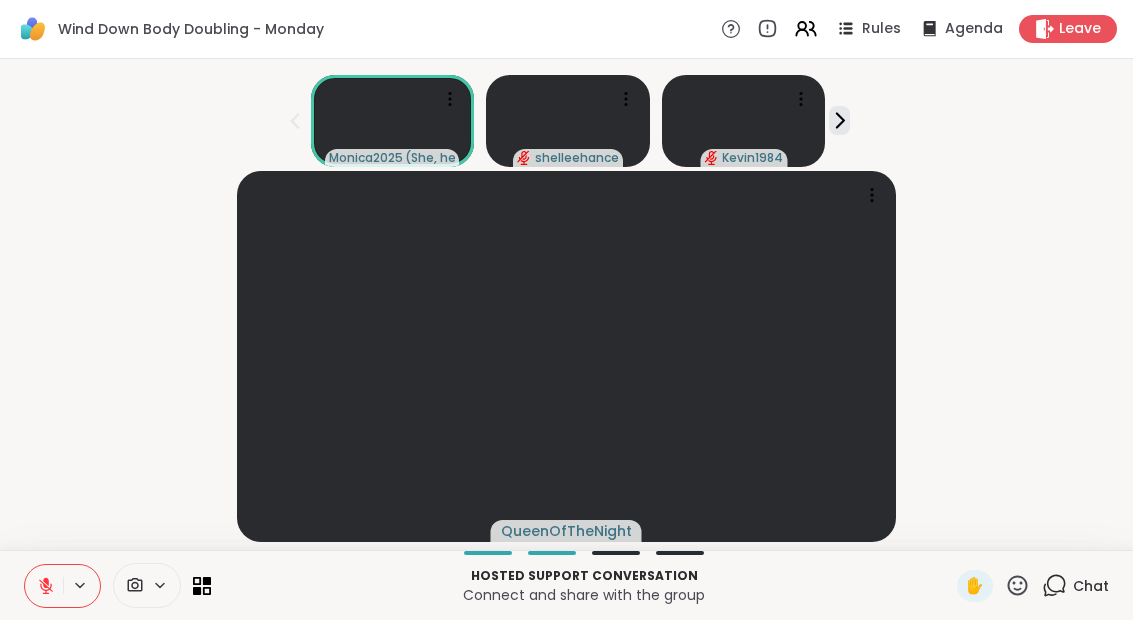 click at bounding box center [44, 586] 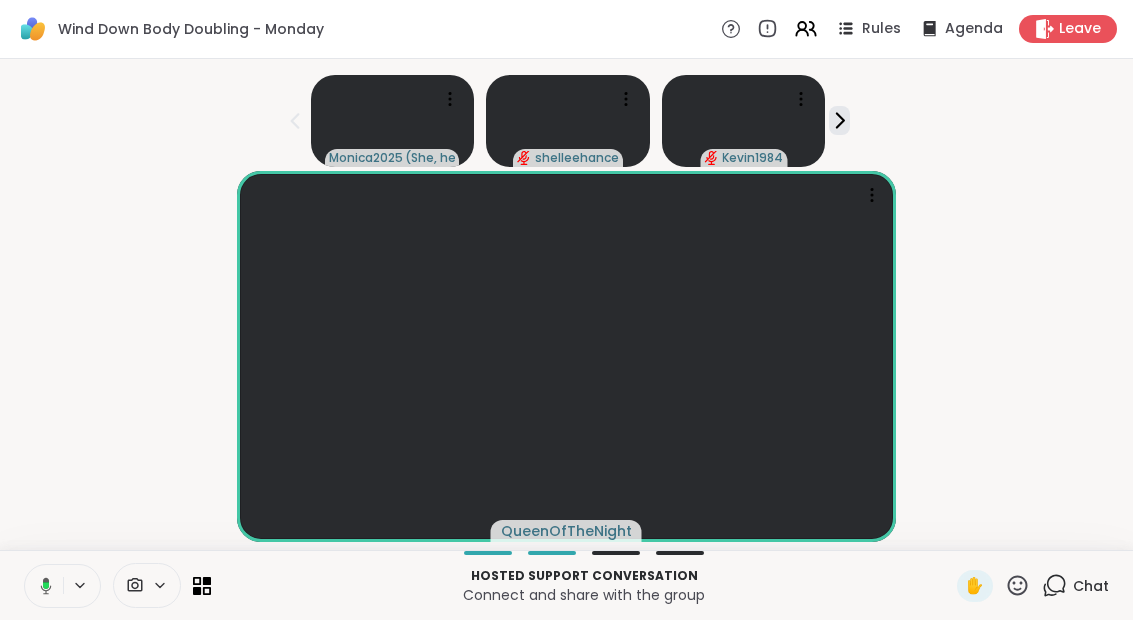 click at bounding box center [42, 586] 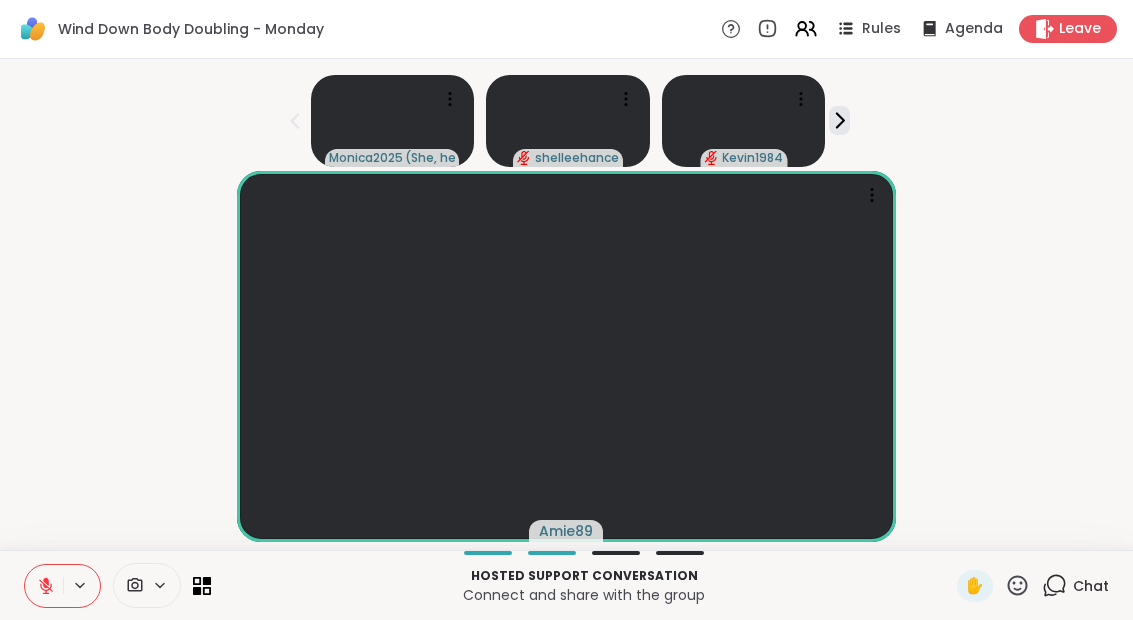 click at bounding box center [44, 586] 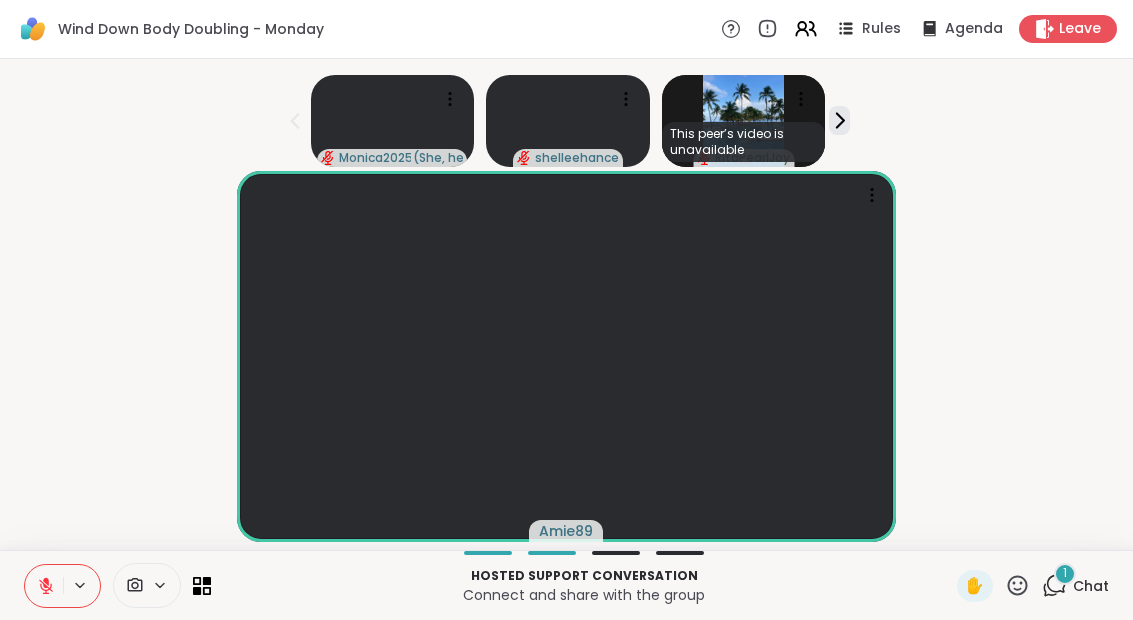 click 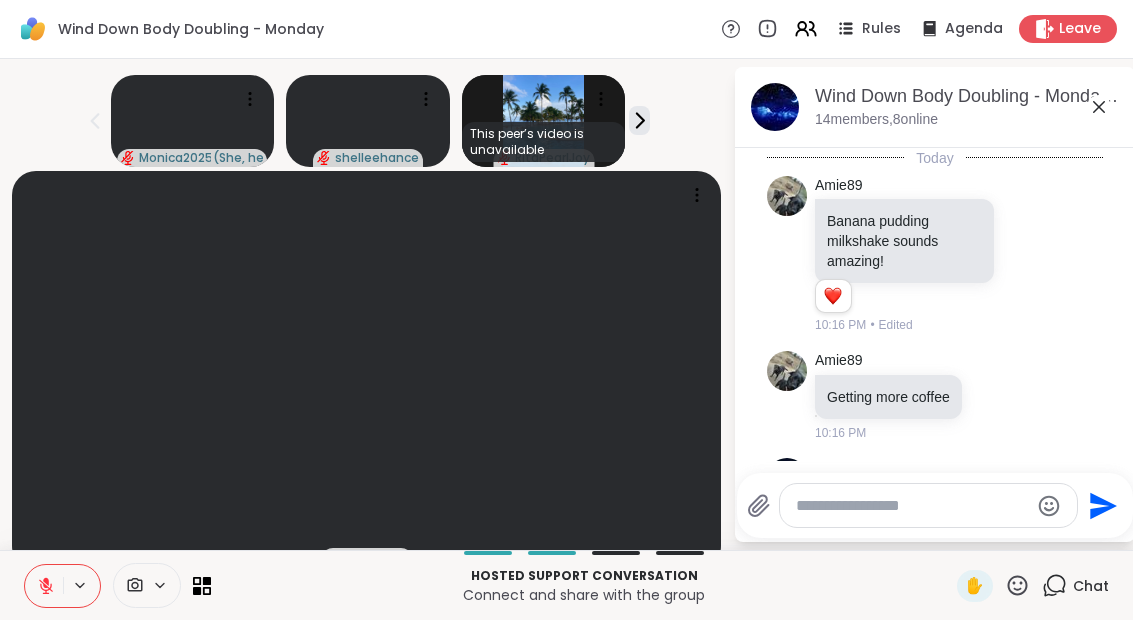 scroll, scrollTop: 440, scrollLeft: 0, axis: vertical 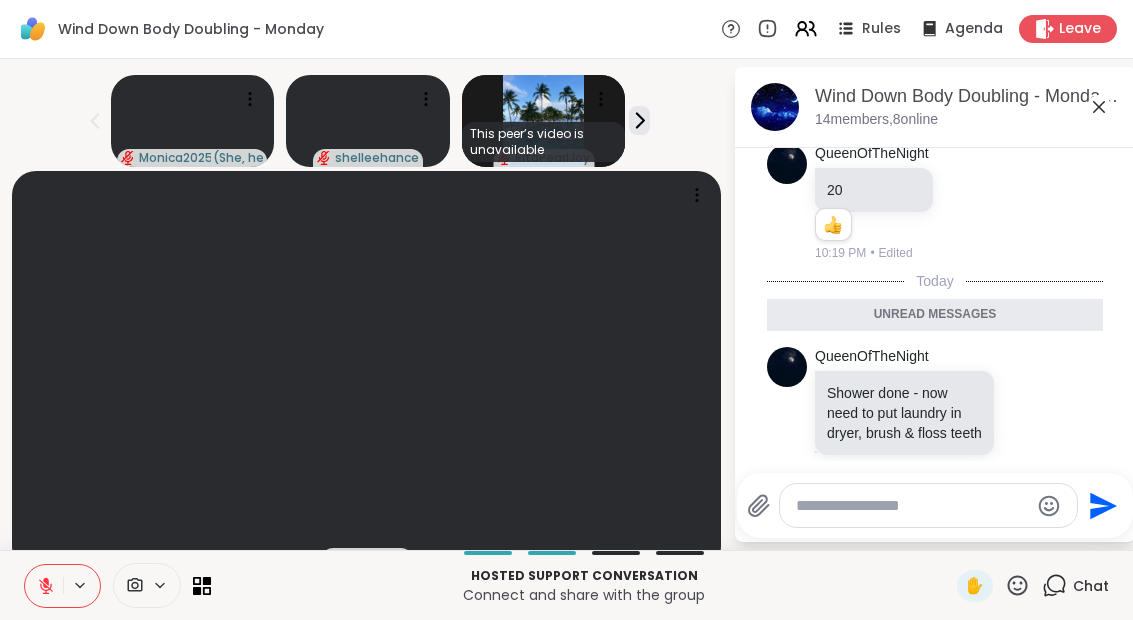 click 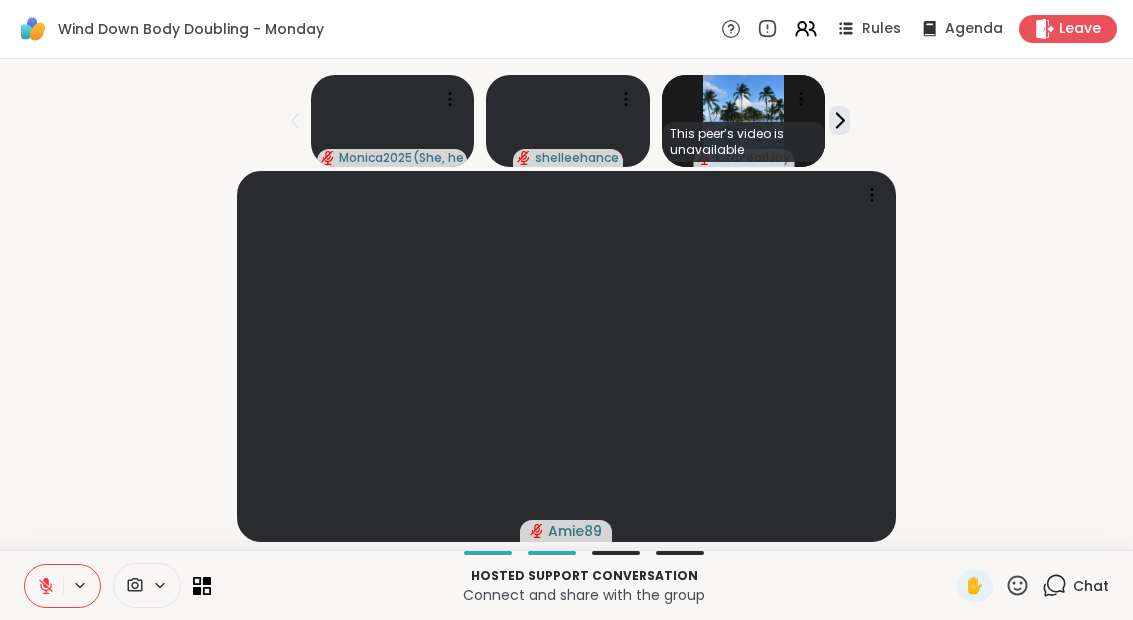 click on "Chat" at bounding box center [1091, 586] 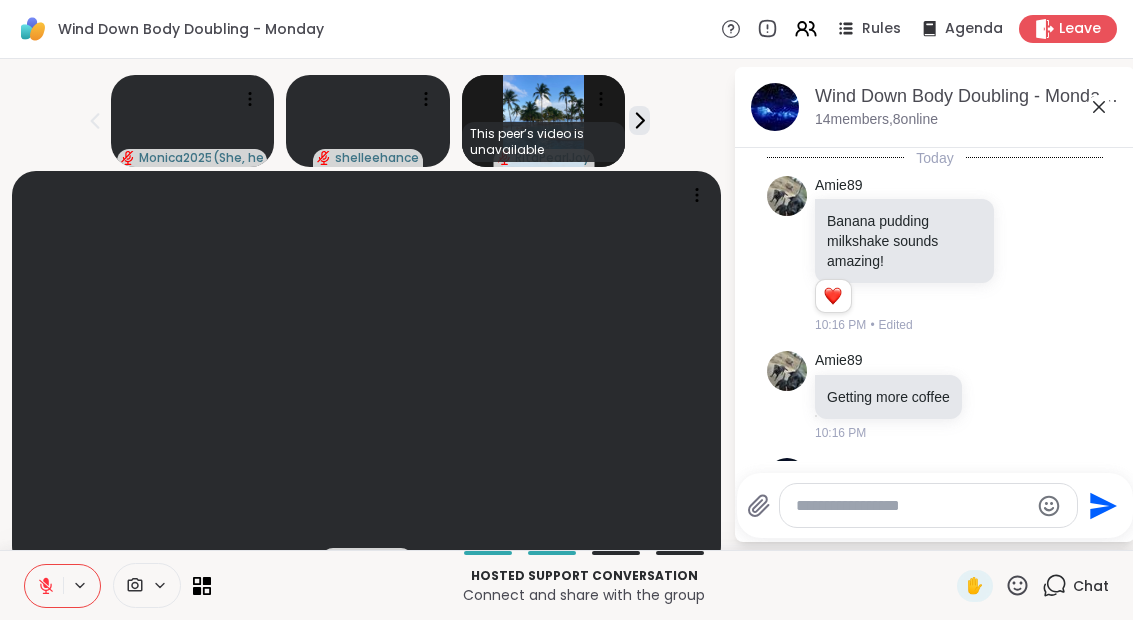 scroll, scrollTop: 373, scrollLeft: 0, axis: vertical 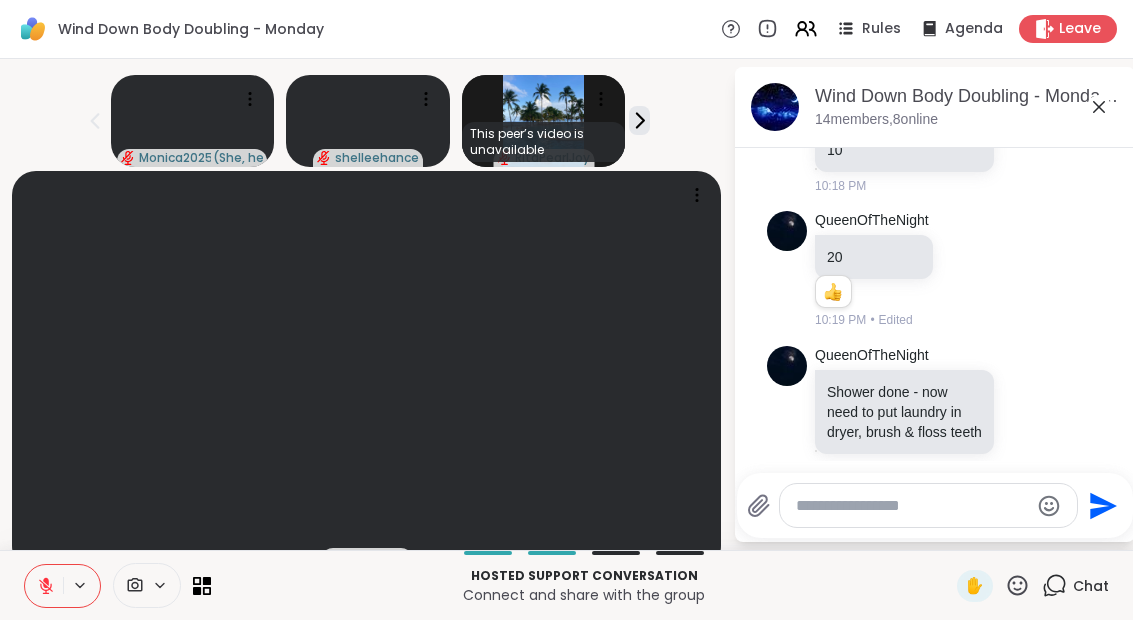 click 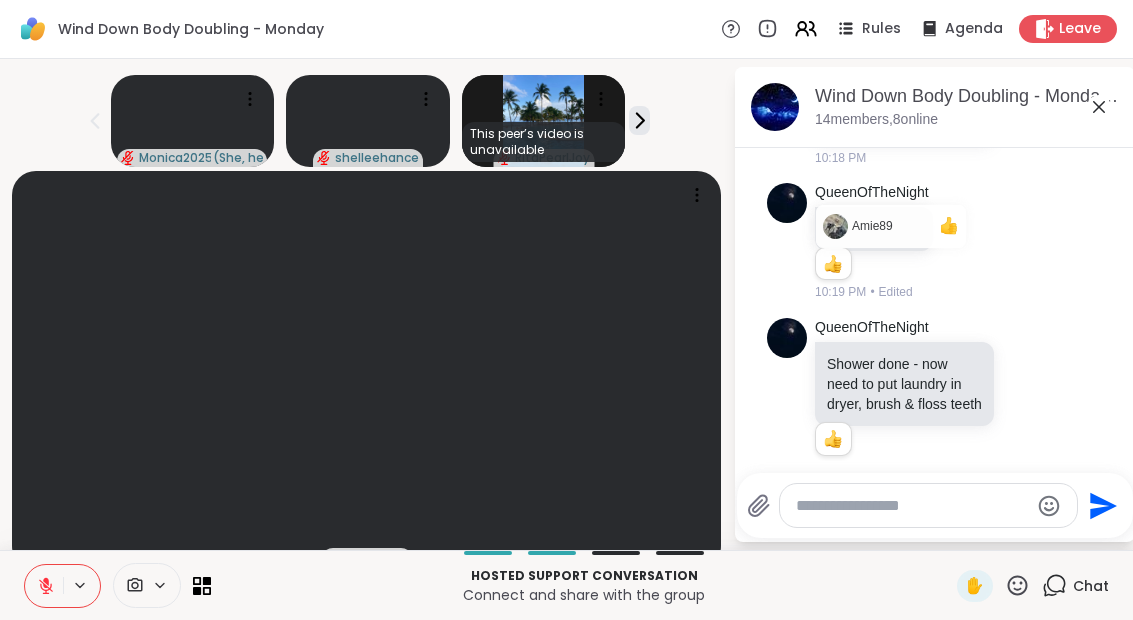 click 